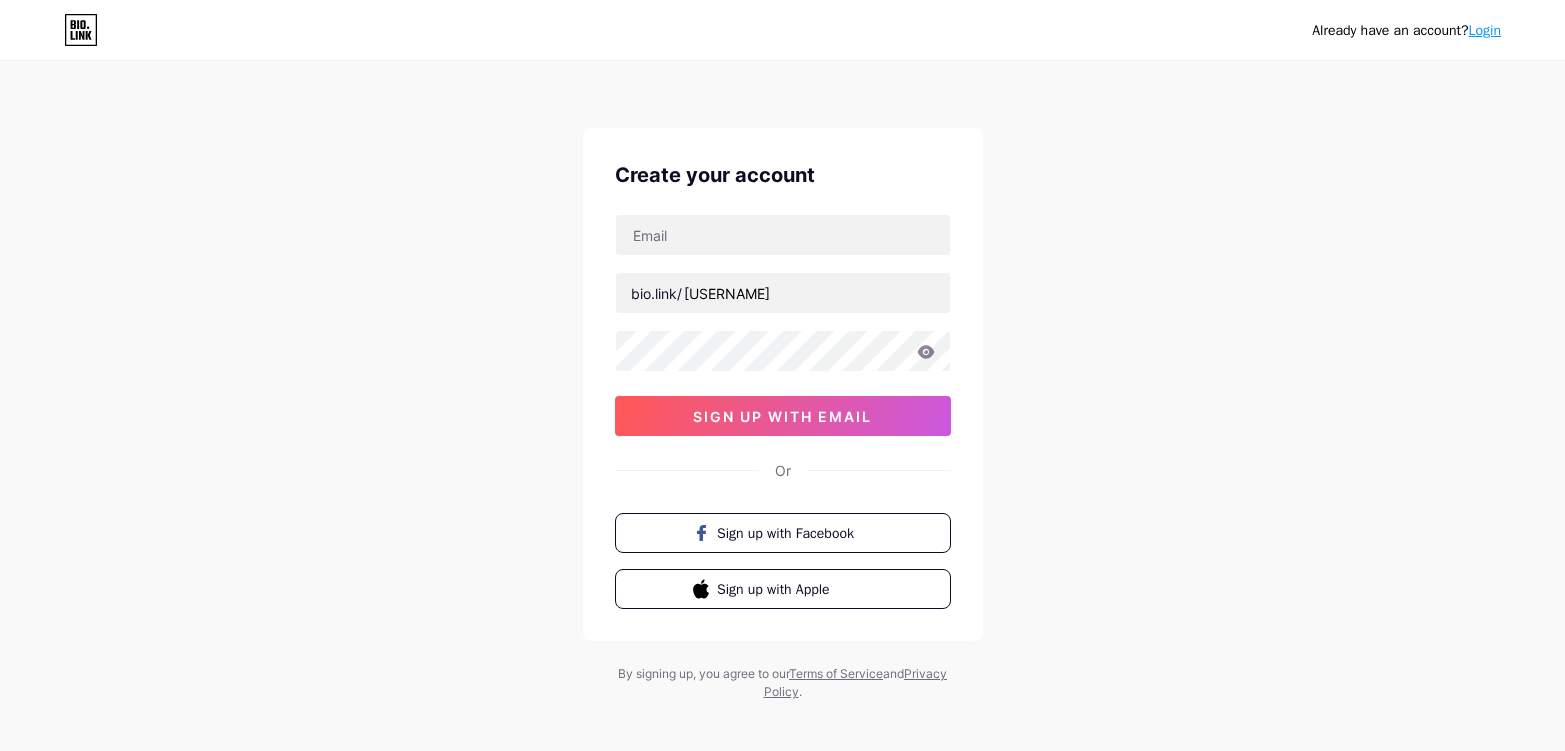 scroll, scrollTop: 0, scrollLeft: 0, axis: both 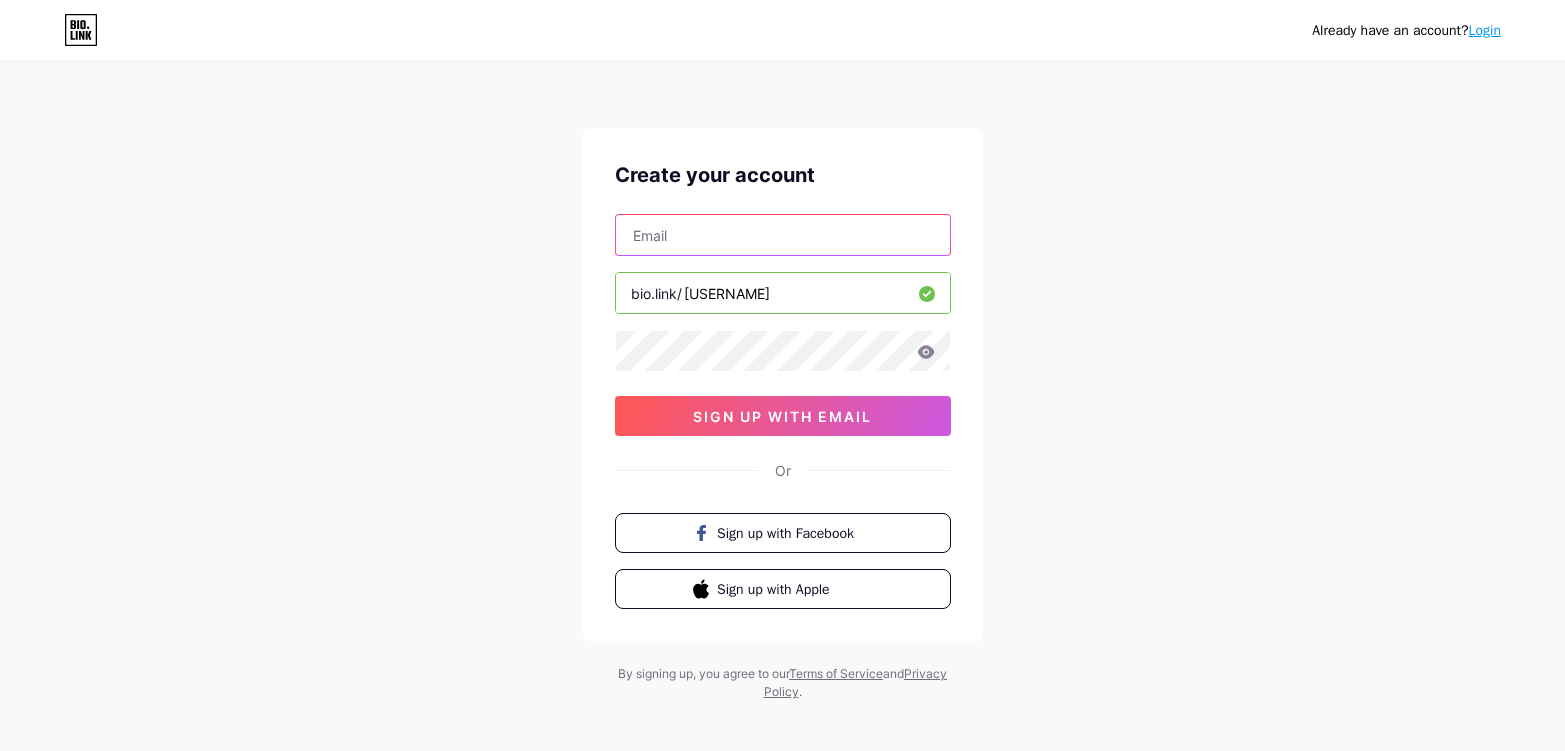 click at bounding box center (783, 235) 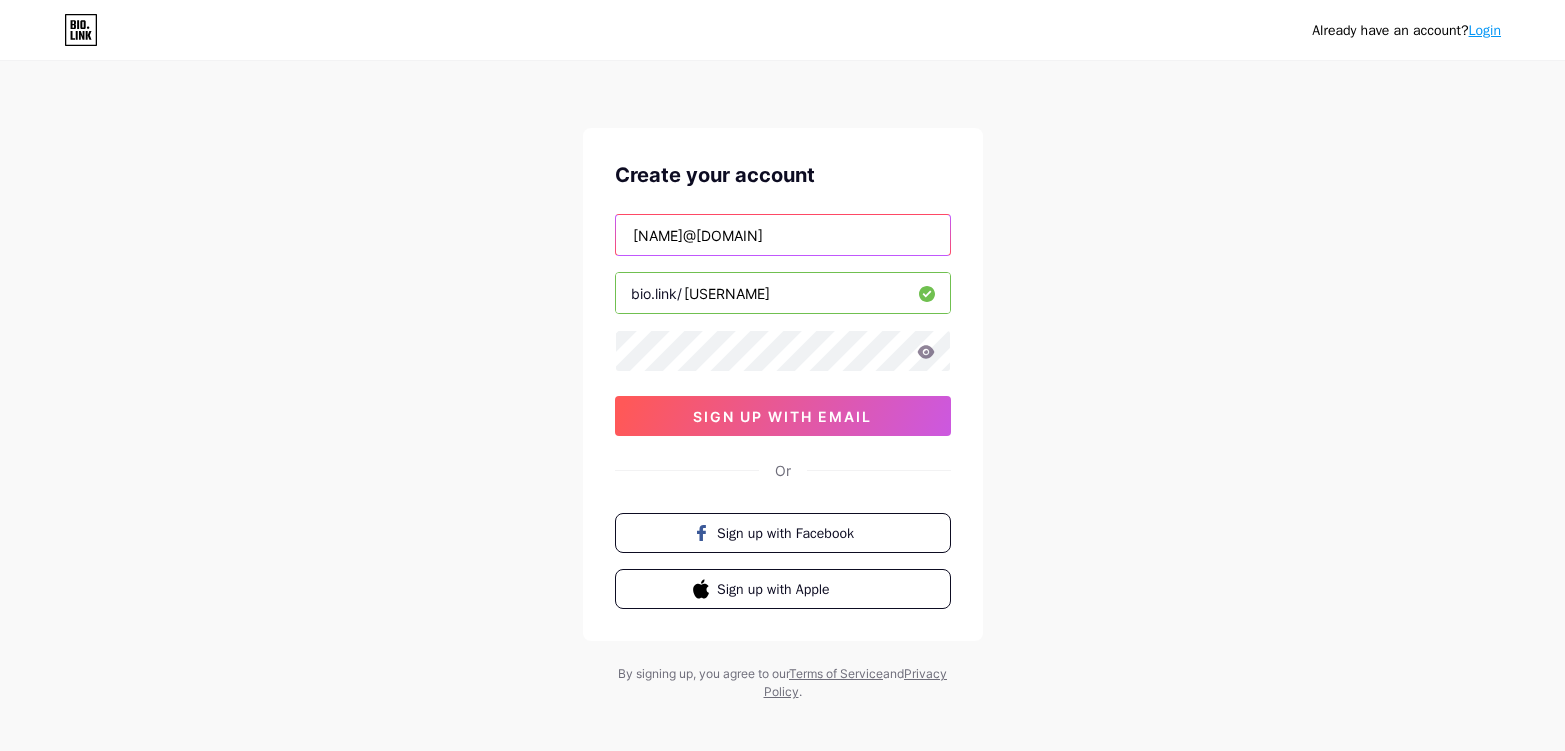type on "[NAME]@[DOMAIN]" 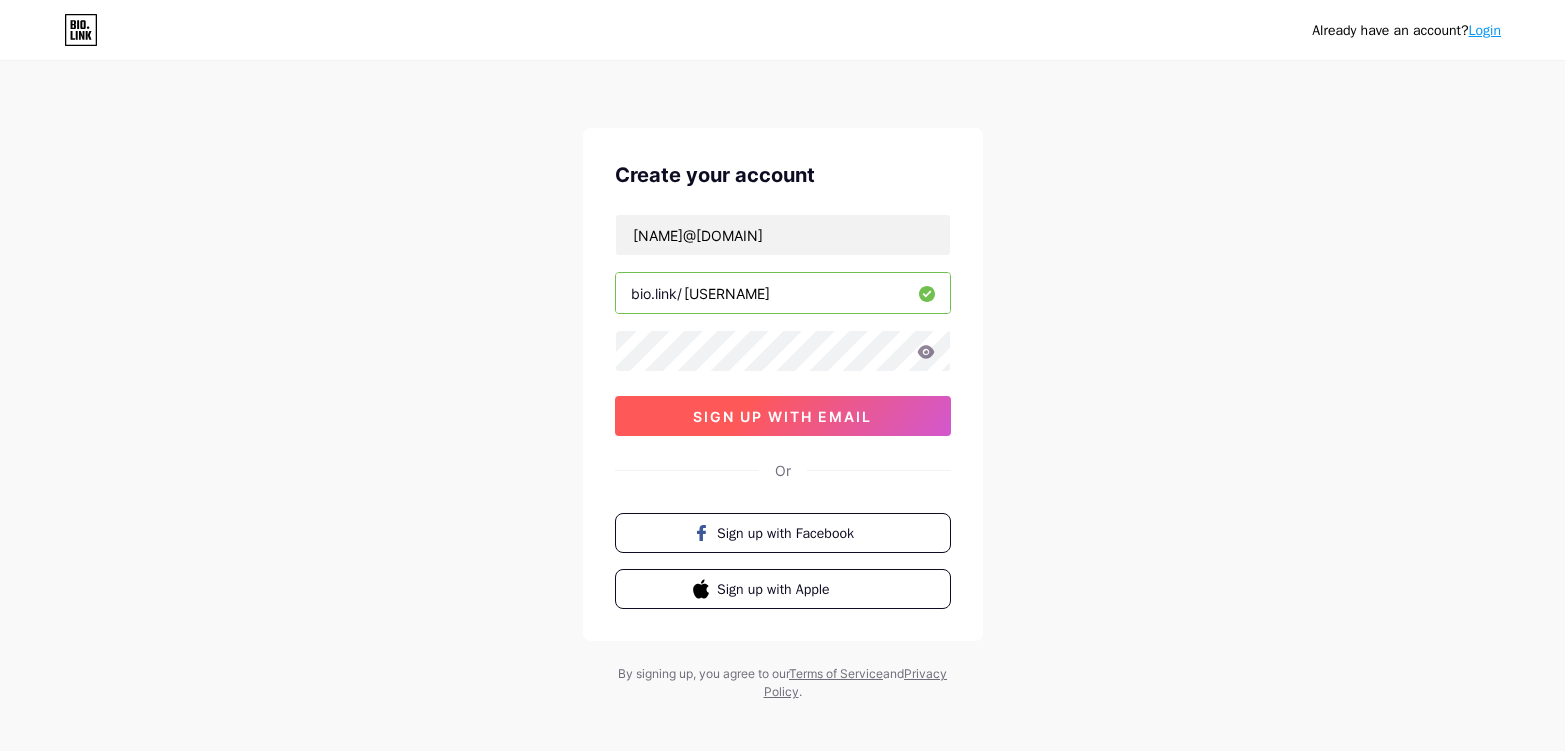 click on "sign up with email" at bounding box center [782, 416] 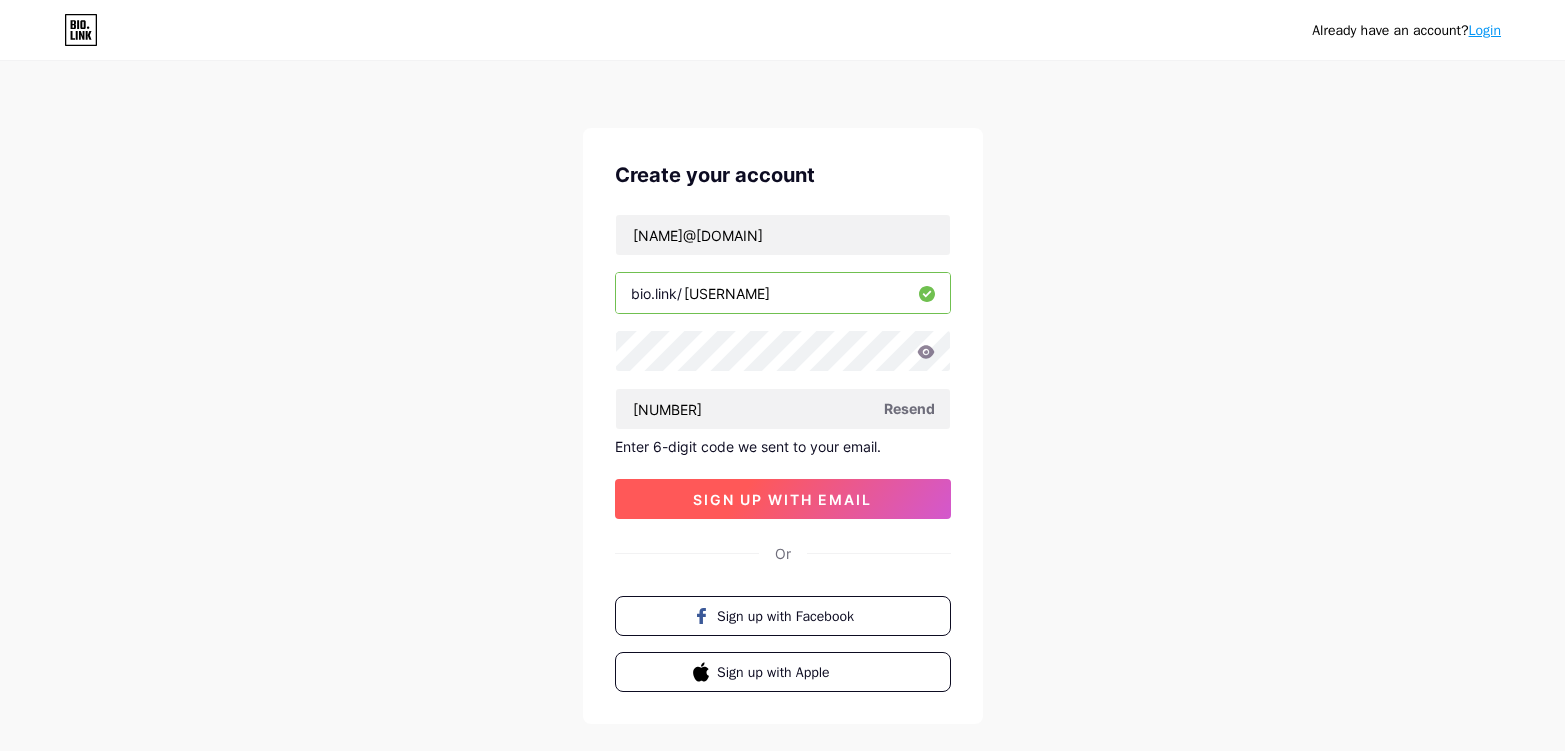click on "sign up with email" at bounding box center (782, 499) 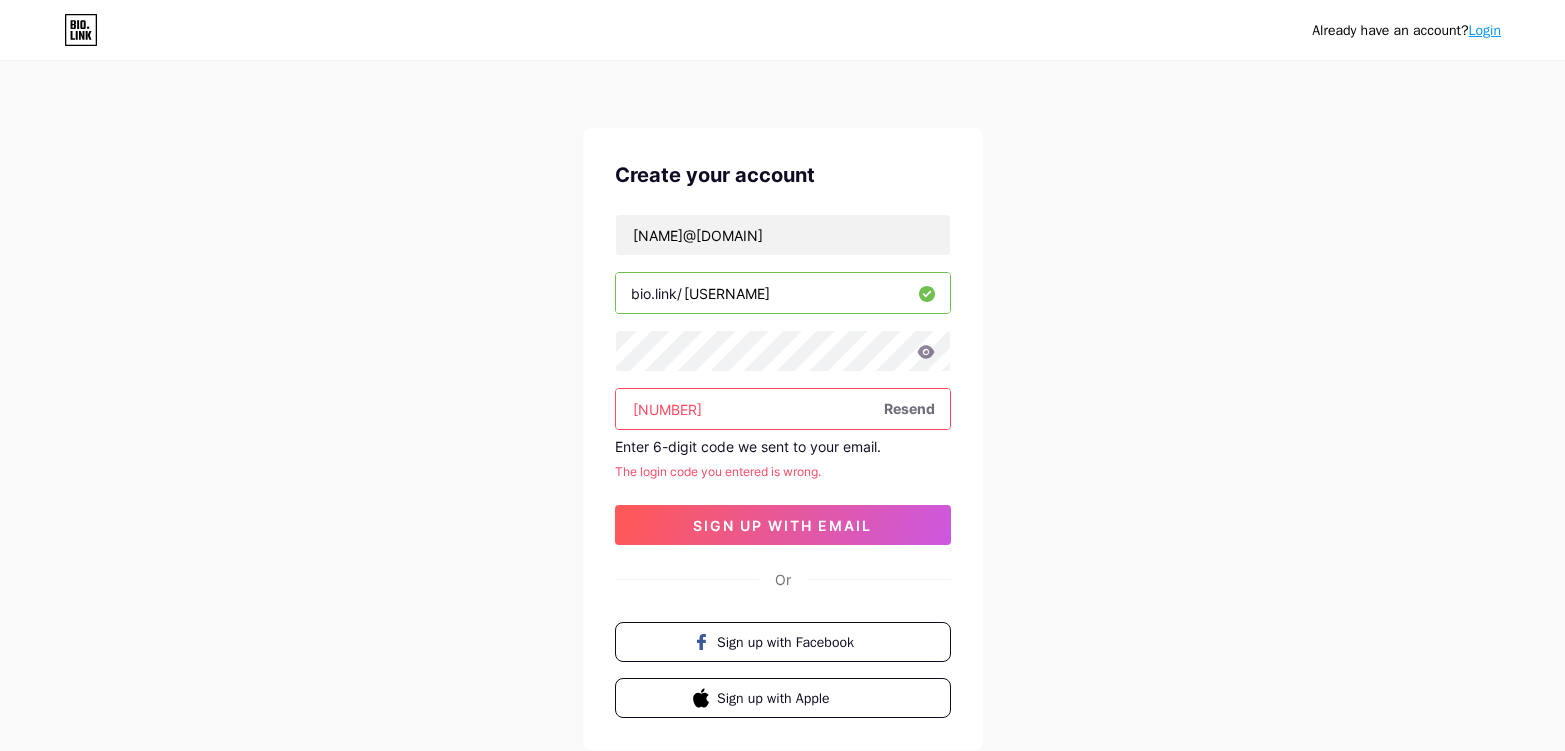 click on "[NUMBER]" at bounding box center [783, 409] 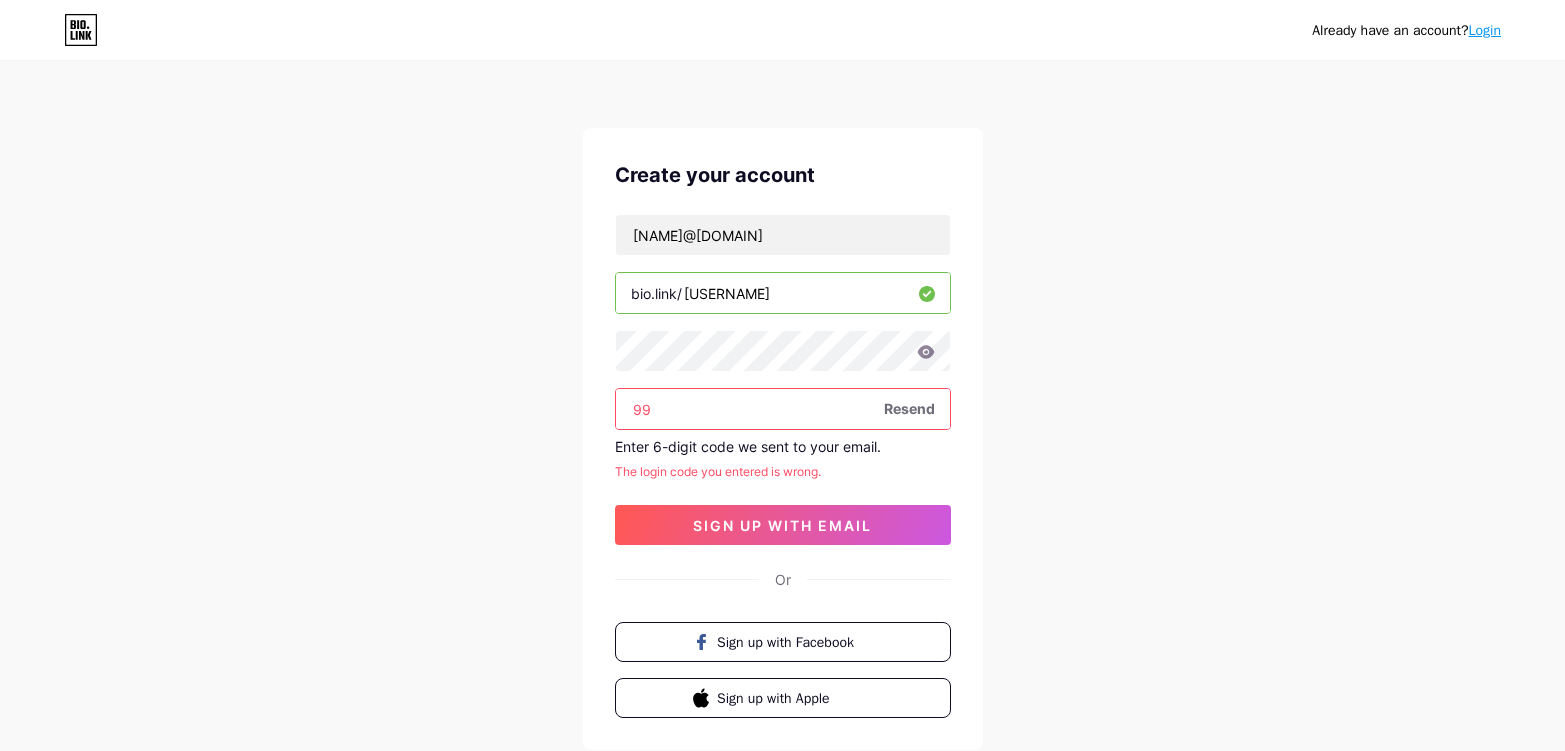 type on "9" 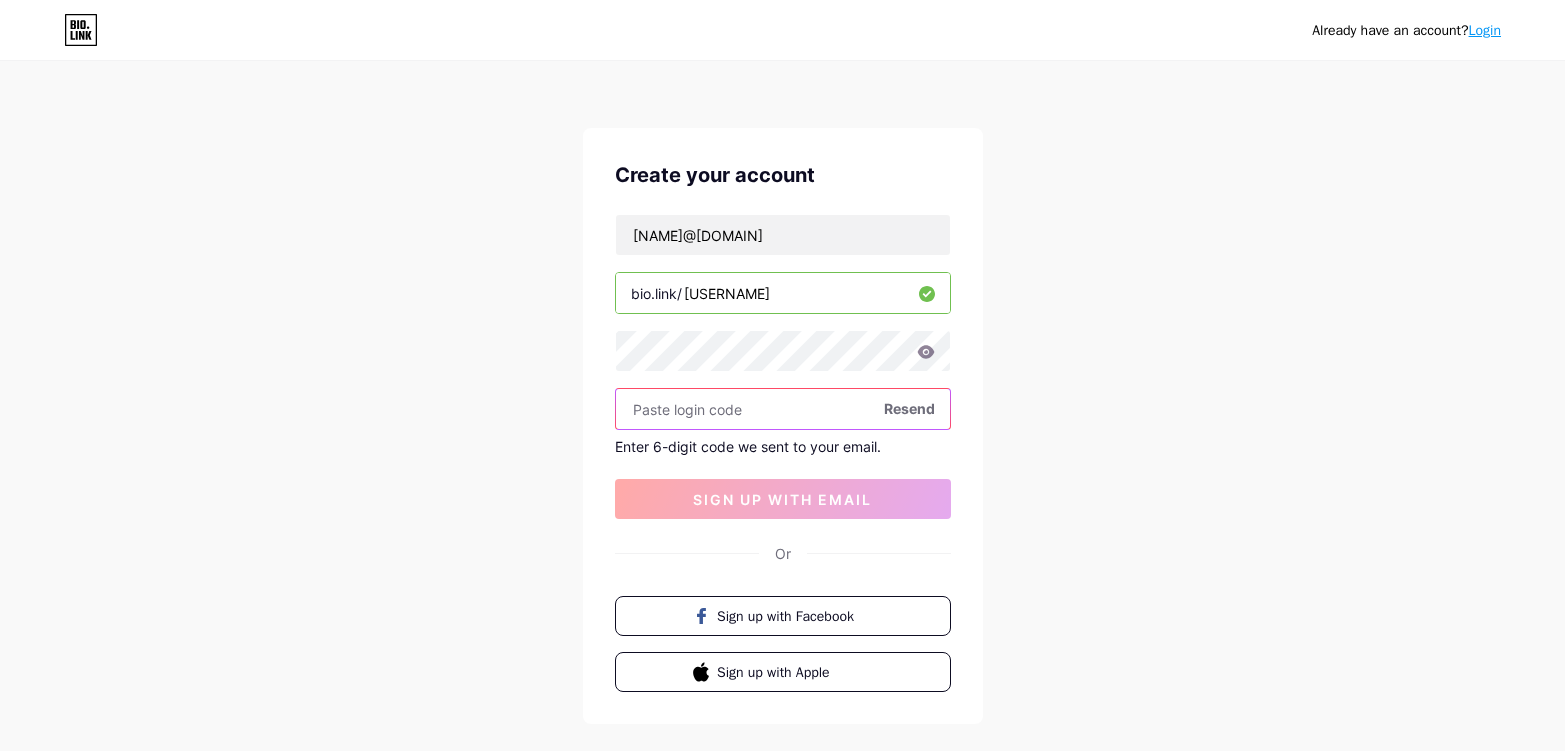 click at bounding box center (783, 409) 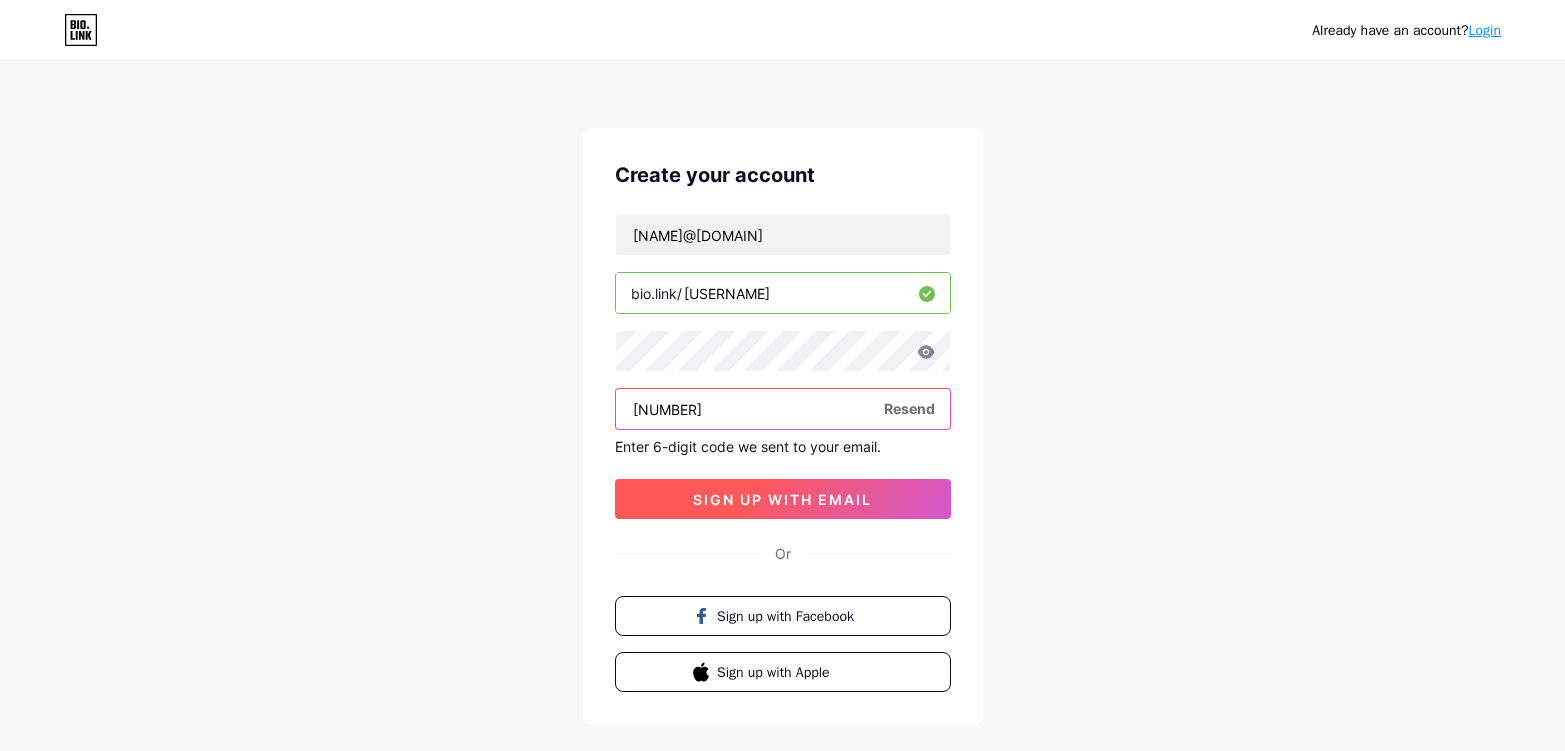 type on "[NUMBER]" 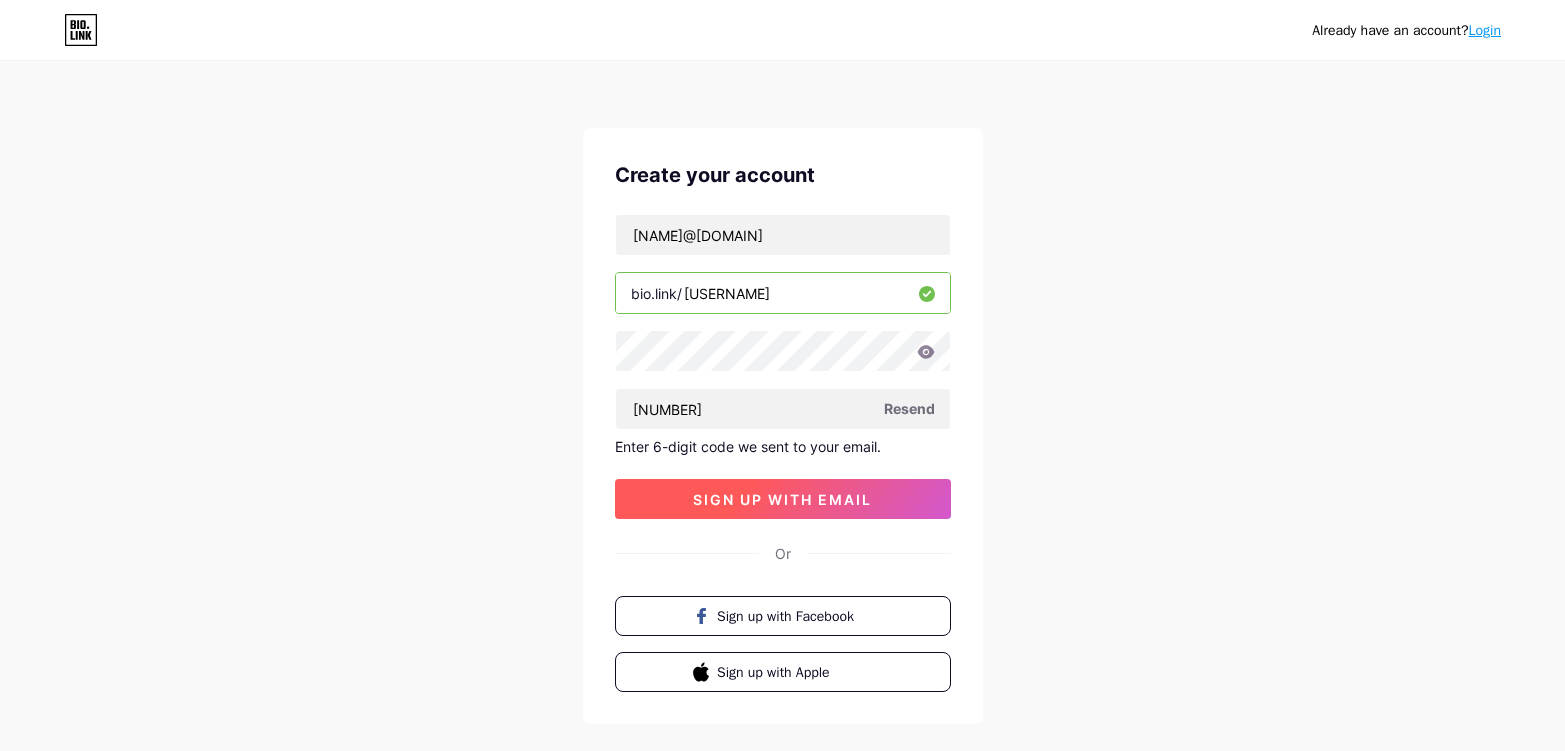 click on "sign up with email" at bounding box center (782, 499) 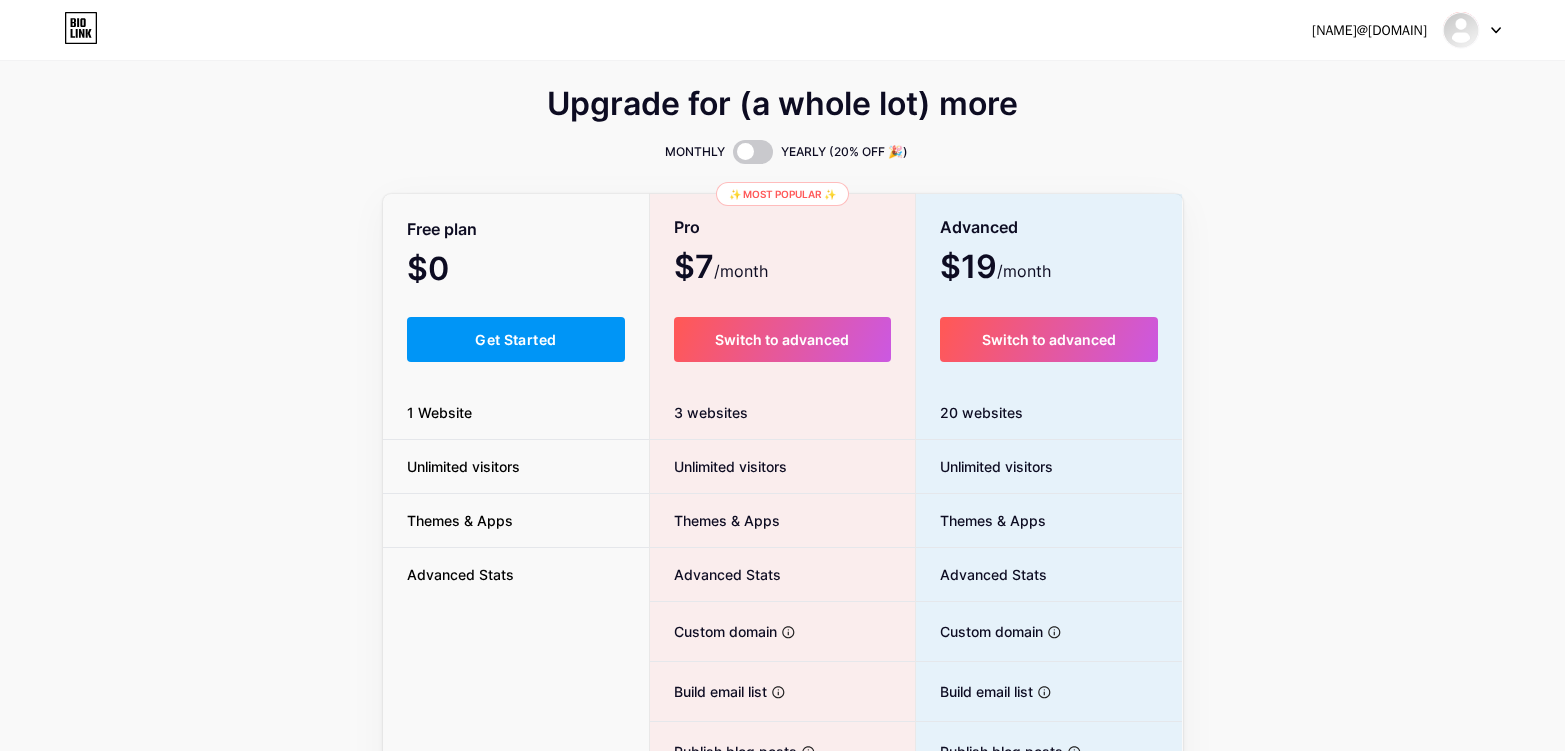 scroll, scrollTop: 0, scrollLeft: 0, axis: both 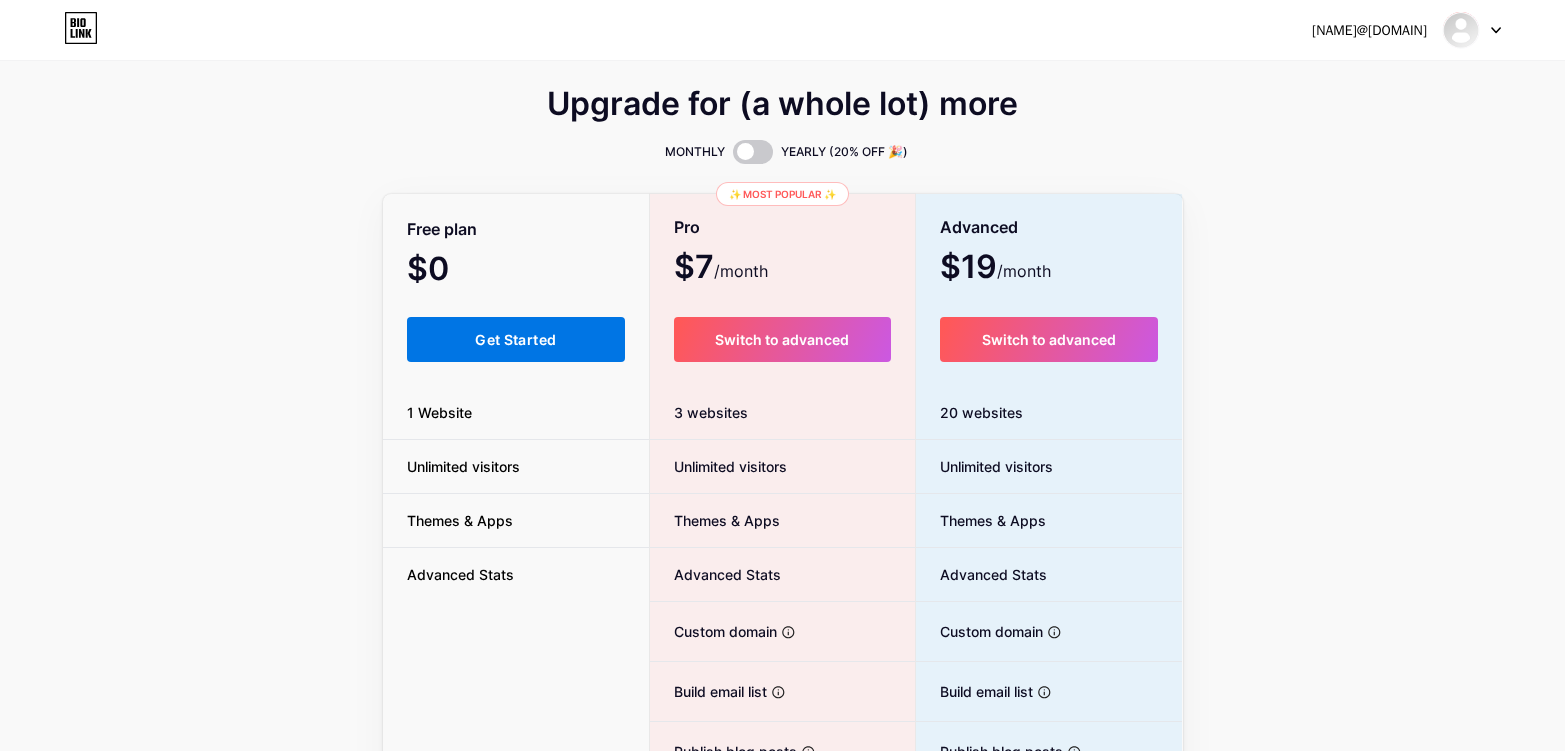 click on "Get Started" at bounding box center [515, 339] 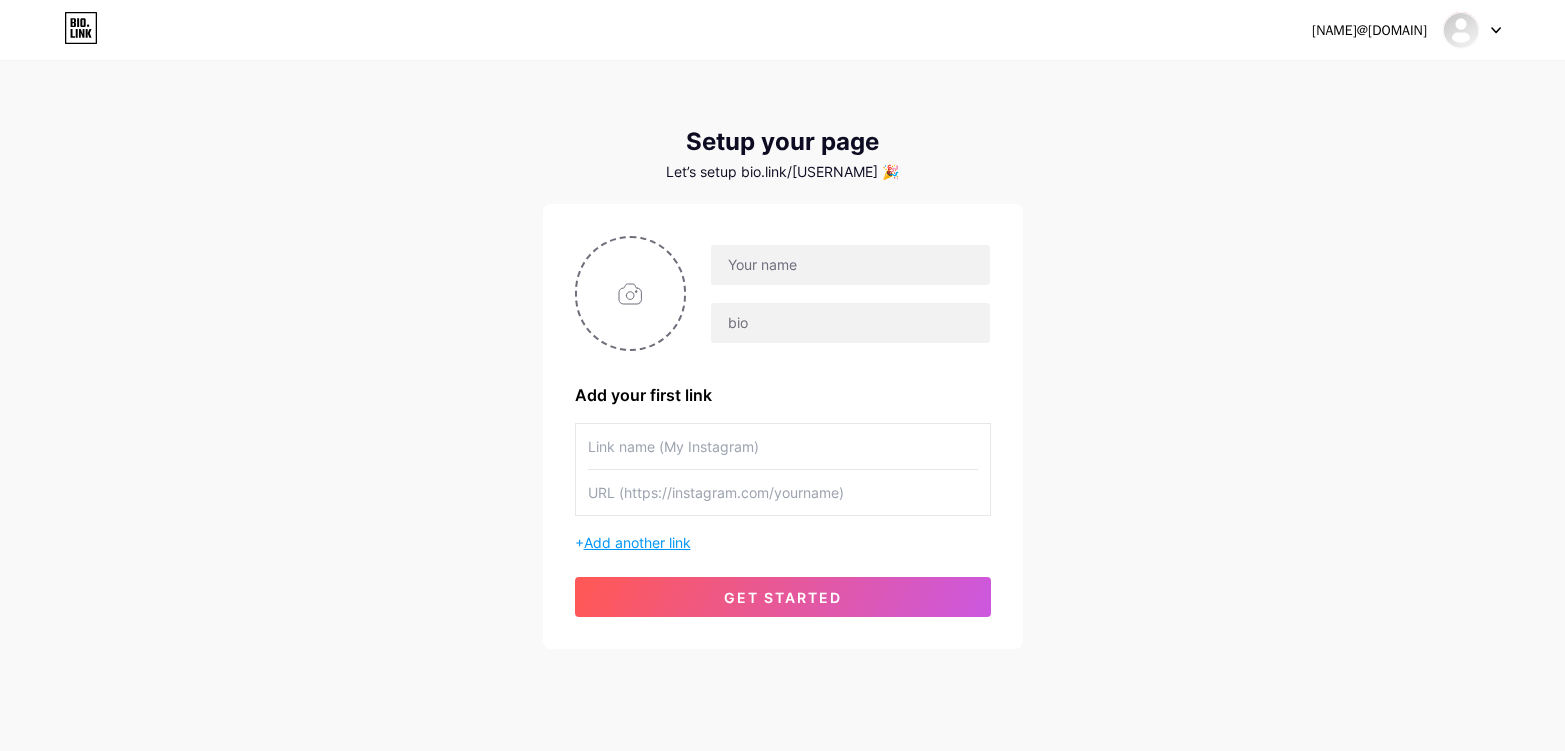 click on "Add another link" at bounding box center [637, 542] 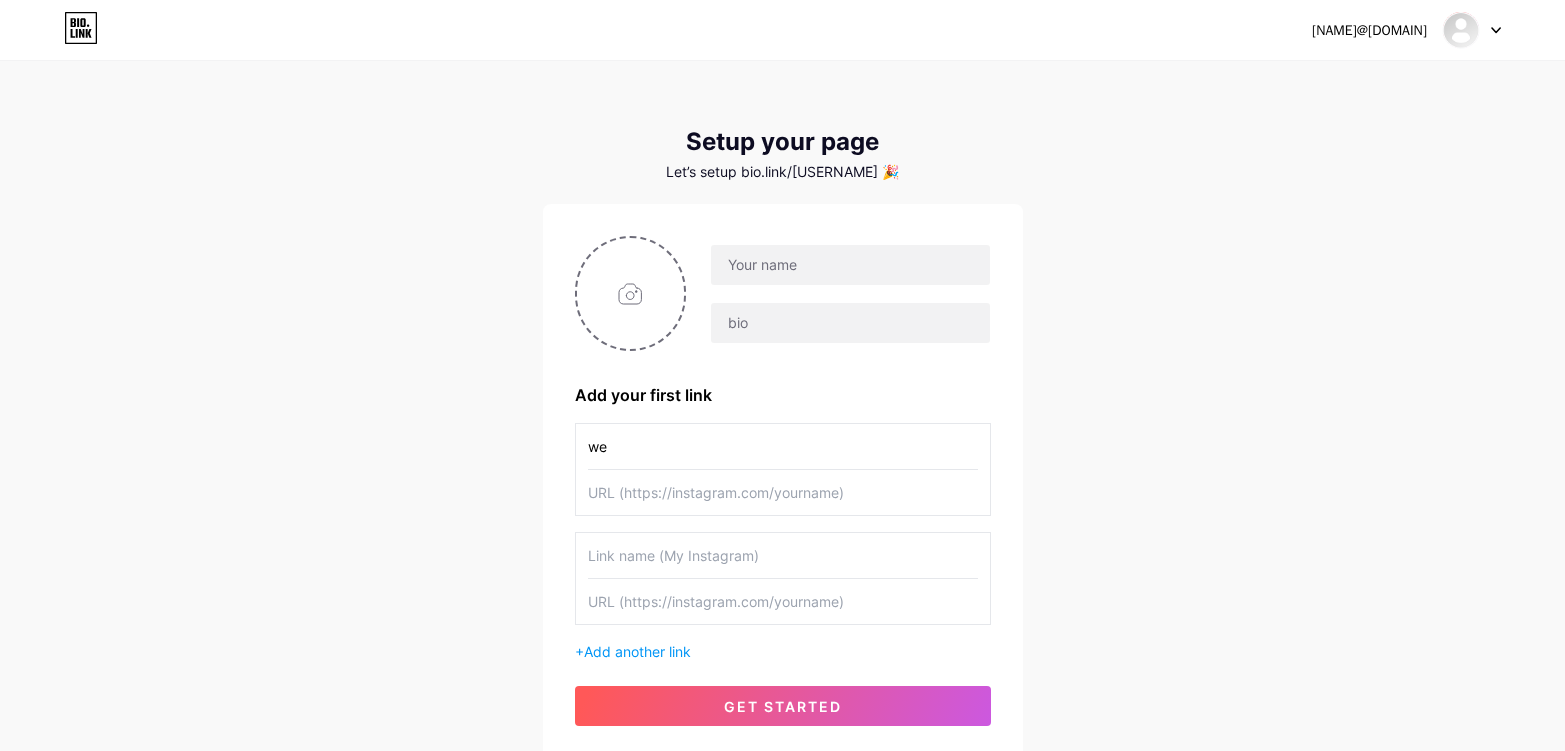 type on "w" 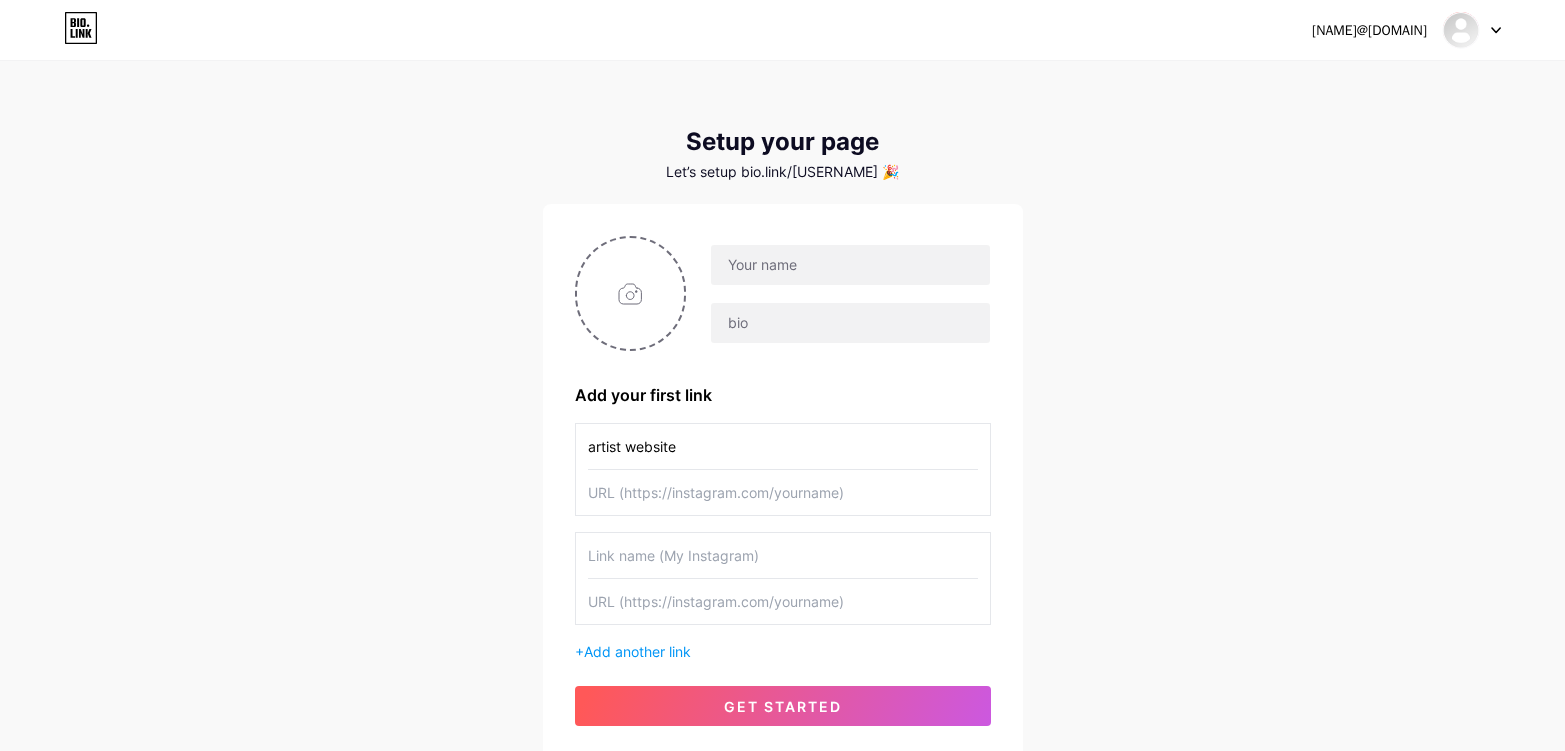 type on "artist website" 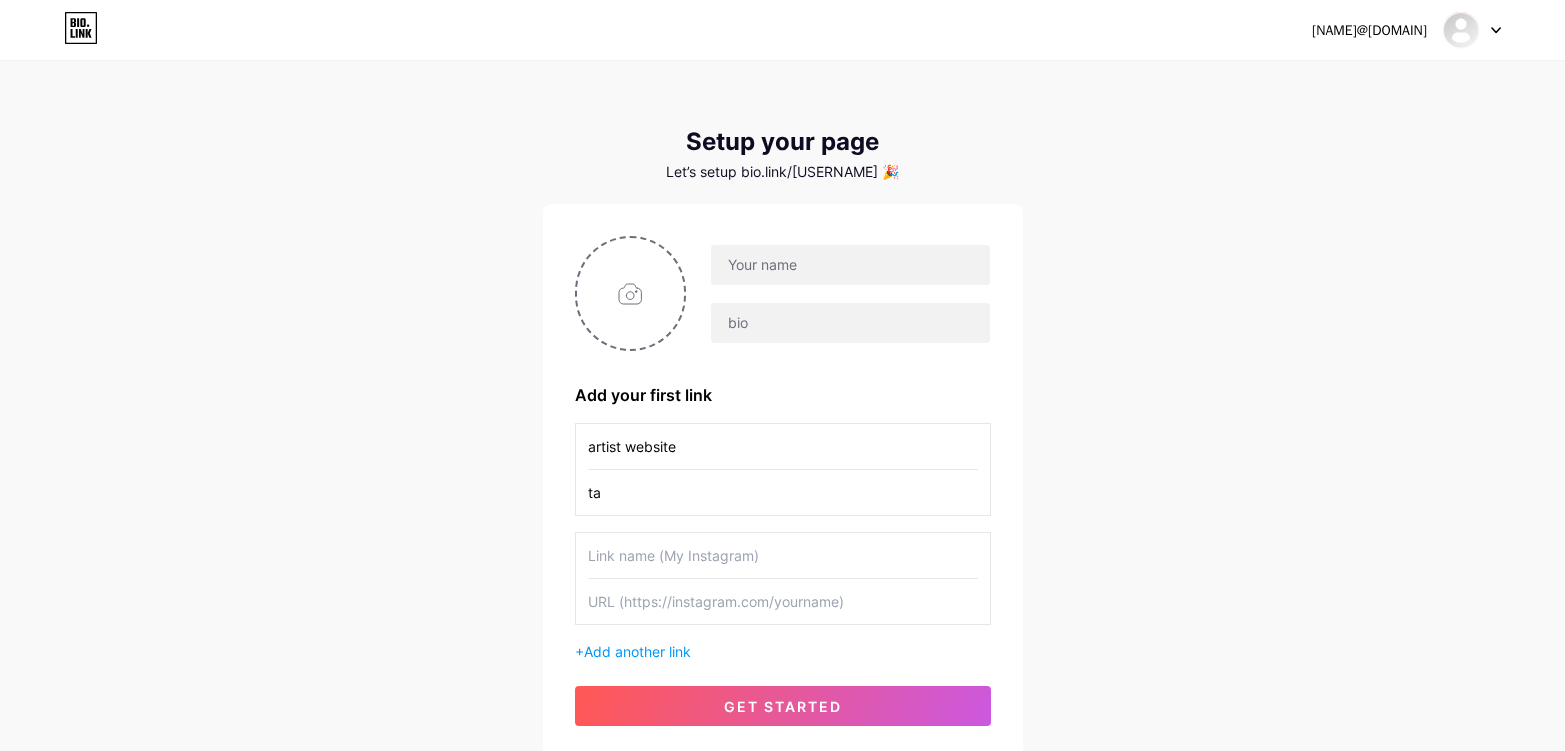 type on "t" 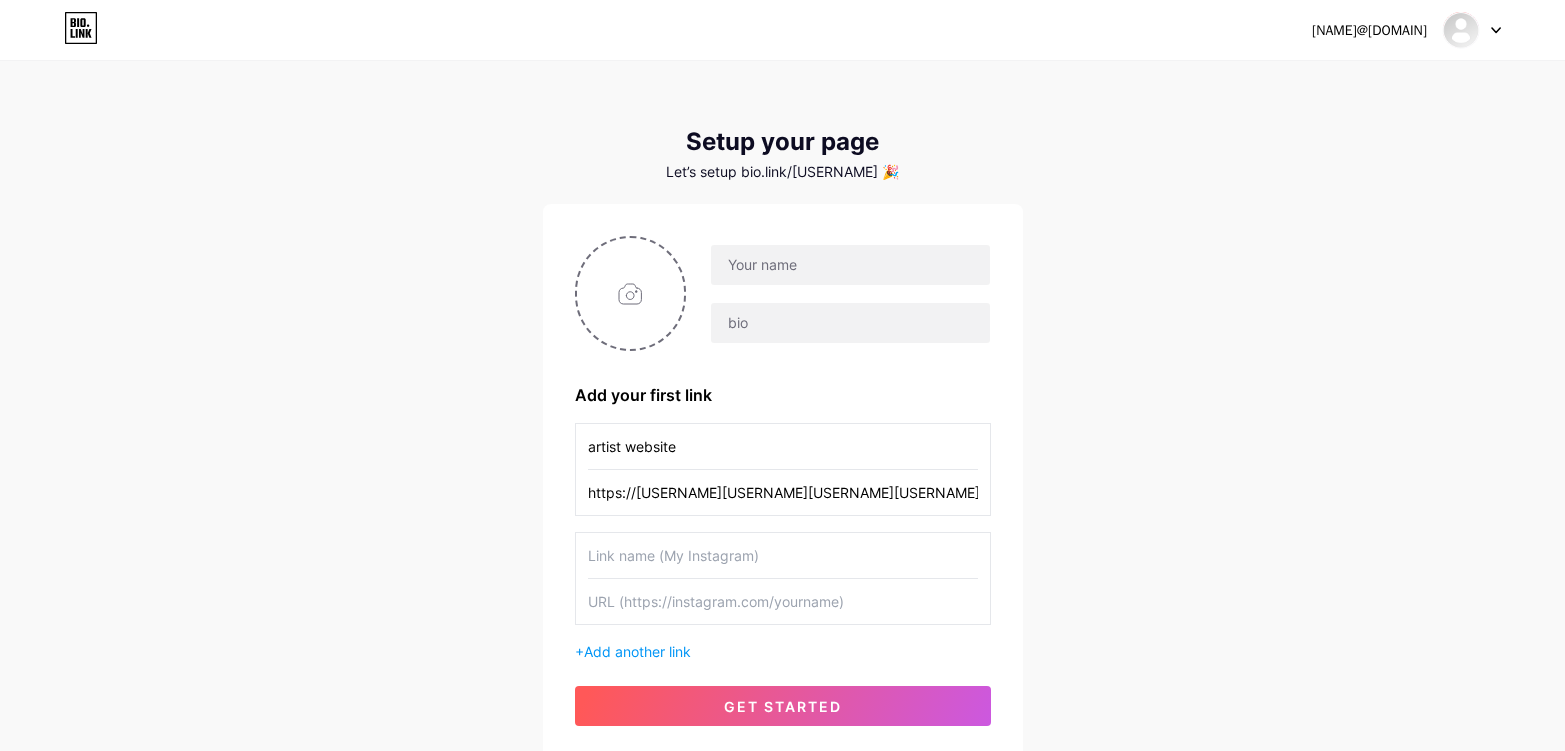 type on "https://[USERNAME][USERNAME][USERNAME][USERNAME]" 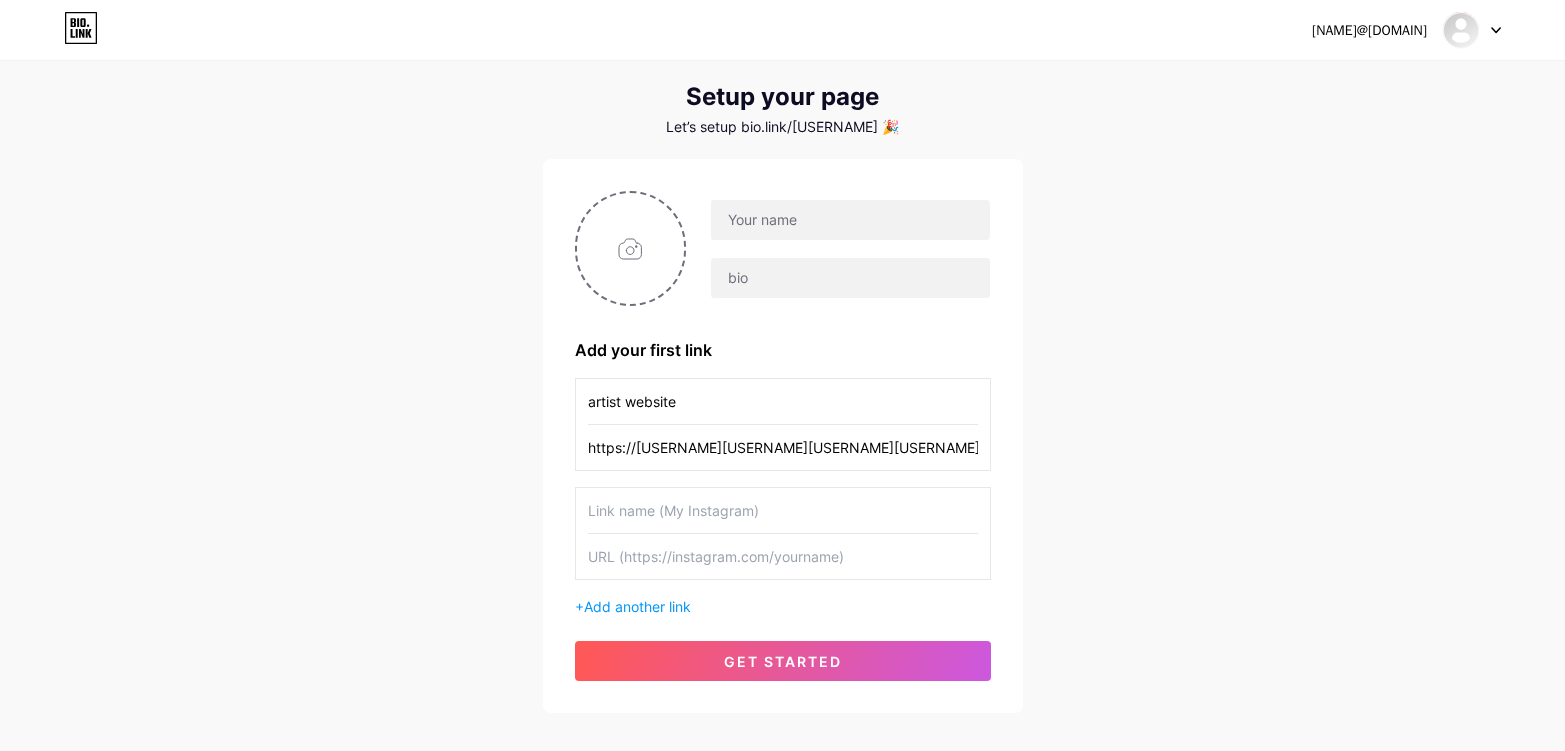 scroll, scrollTop: 48, scrollLeft: 0, axis: vertical 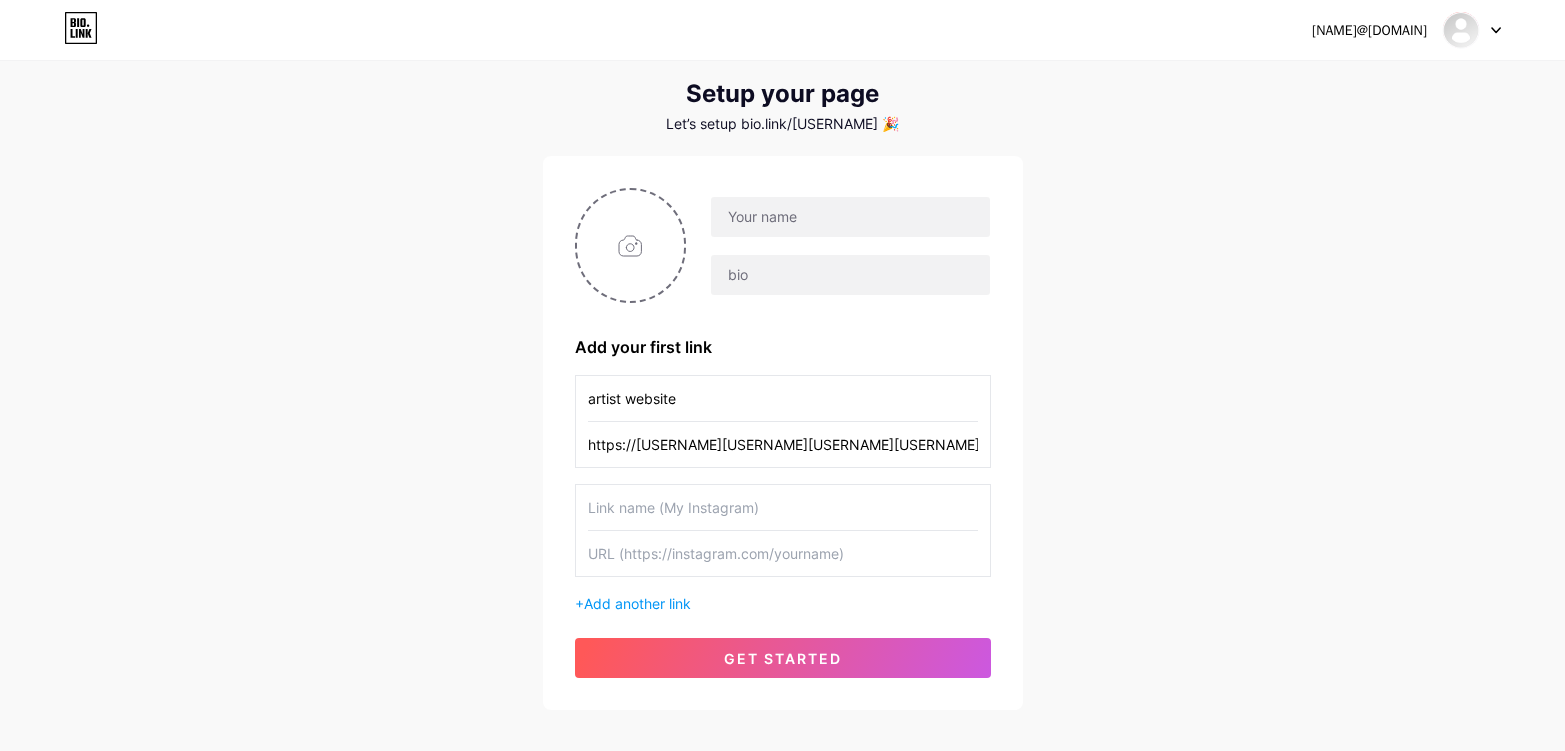 type on "A" 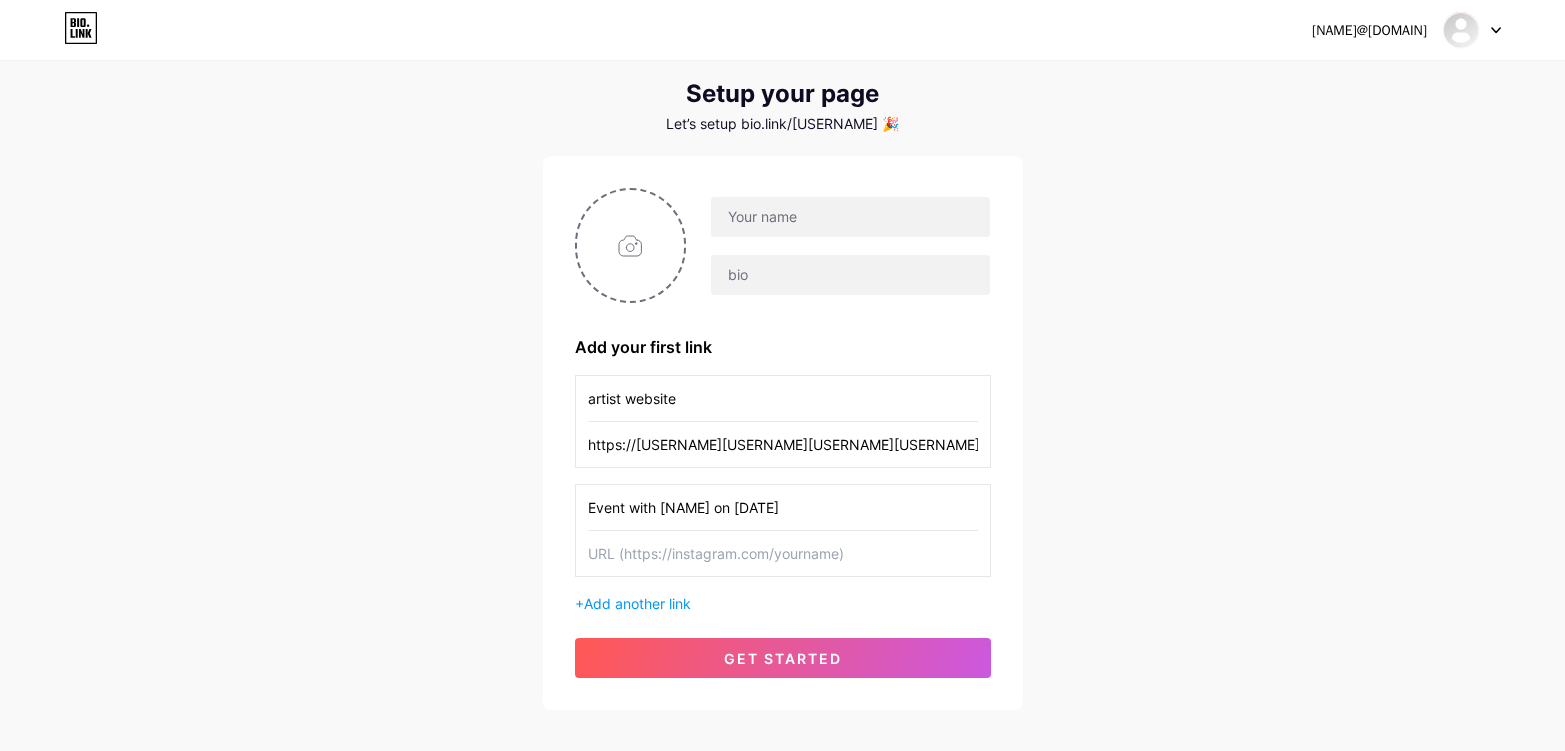 type on "Event with [NAME] on [DATE]" 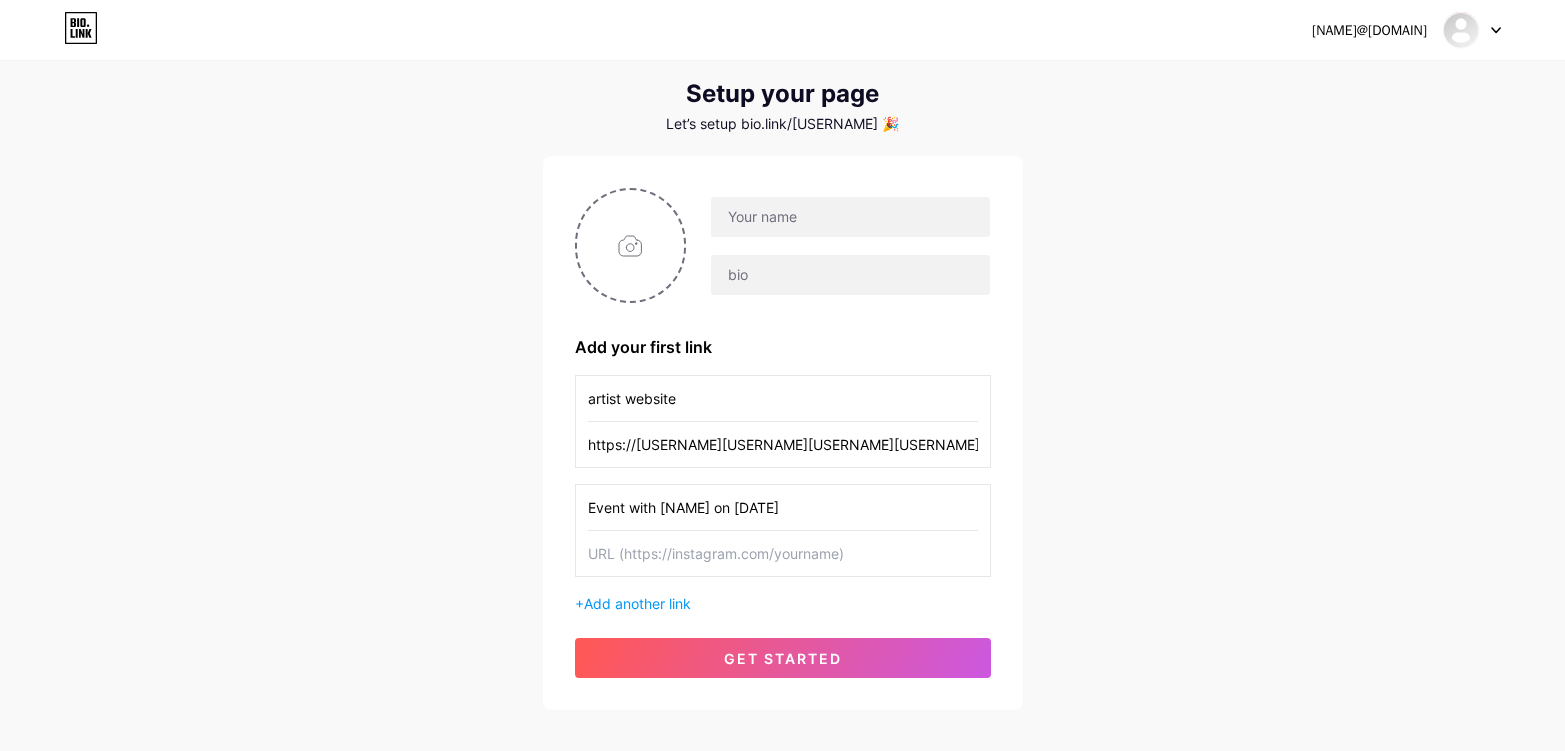 paste on "https://www.eventbrite.co.uk/e/come-hell-or-high-water-looking-back-to-the-future-with-anne-bean-tickets-1490819434059?aff=oddtdtcreator" 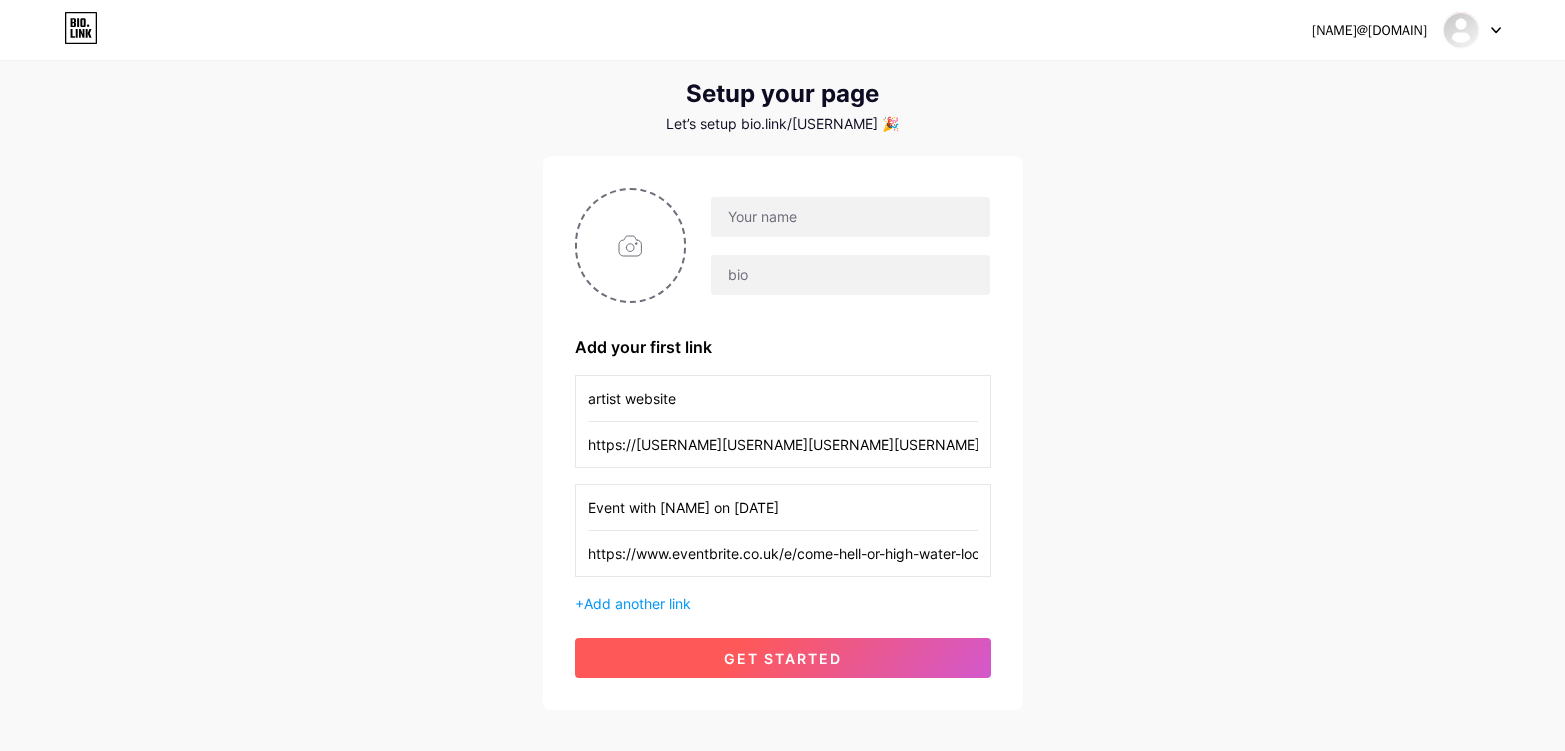 type on "https://www.eventbrite.co.uk/e/come-hell-or-high-water-looking-back-to-the-future-with-anne-bean-tickets-1490819434059?aff=oddtdtcreator" 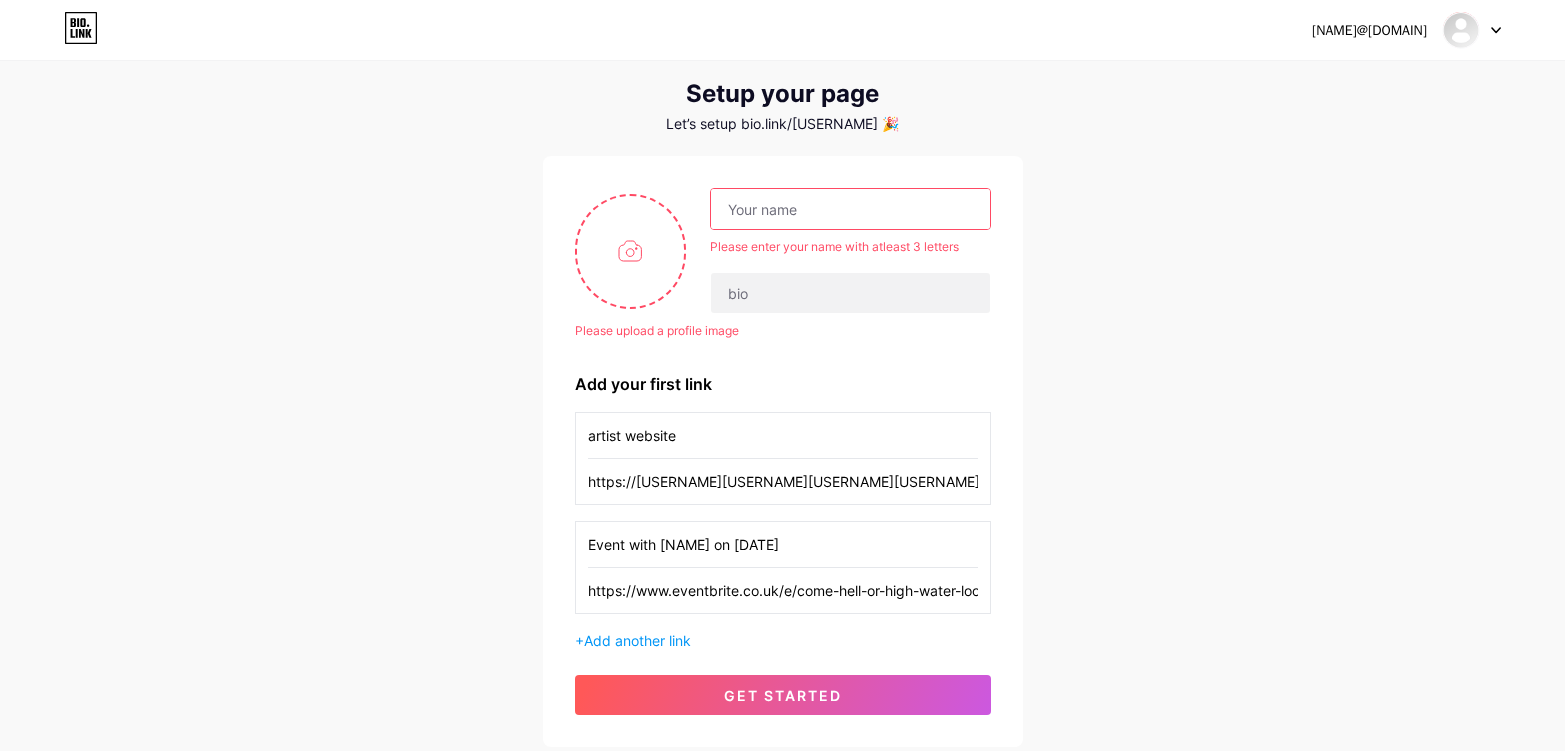 click on "Dashboard     Logout   Setup your page   Let’s setup bio.link/[USERNAME] 🎉             Please upload a profile image     Please enter your name with atleast 3 letters     Please upload a profile image   Add your first link   artist website   https://[USERNAME][USERNAME][USERNAME][USERNAME]   Event with [NAME] on [DATE]   https://www.eventbrite.co.uk/e/come-hell-or-high-water-looking-back-to-the-future-with-anne-bean-tickets-1490819434059?aff=oddtdtcreator
+  Add another link     get started" at bounding box center (782, 381) 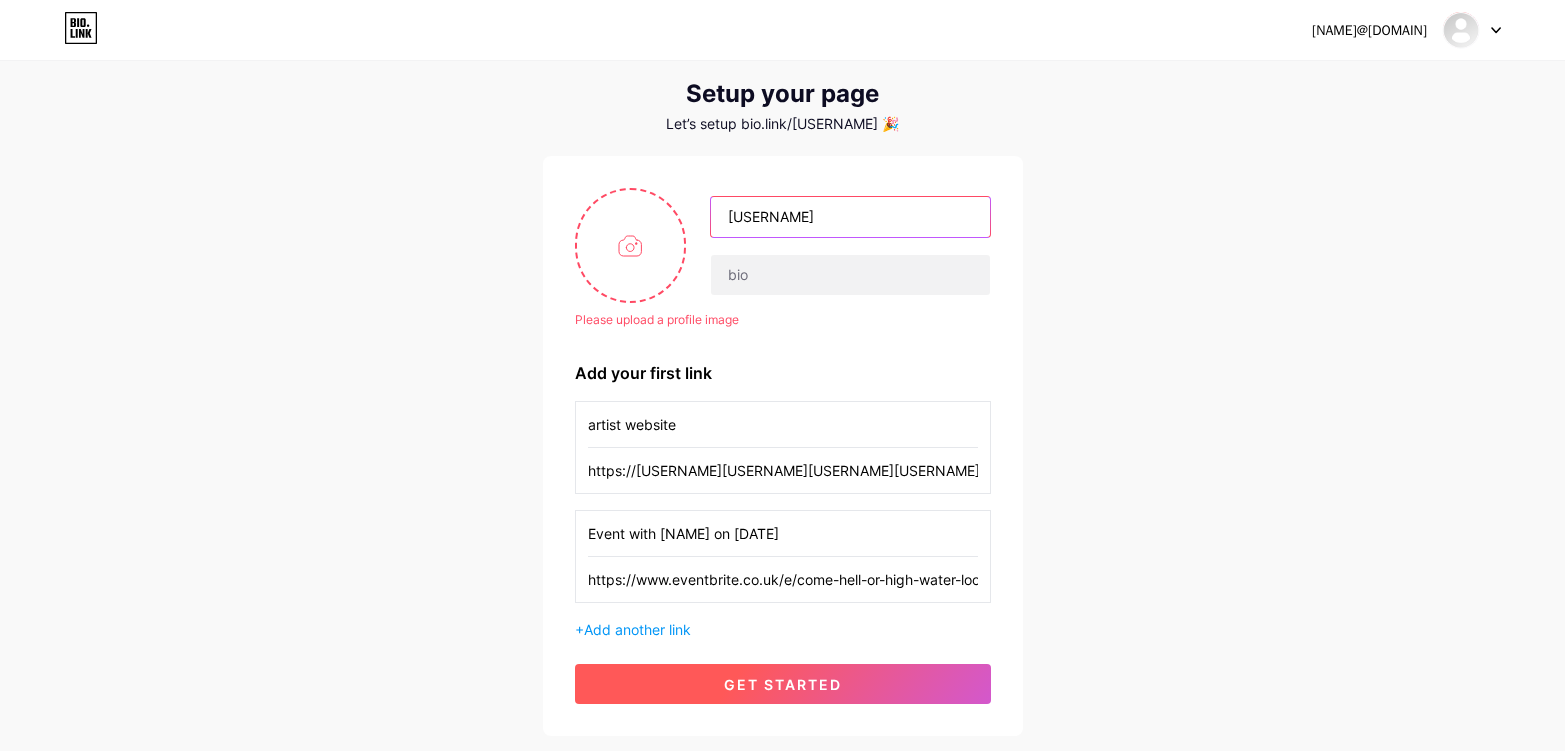 type on "[USERNAME]" 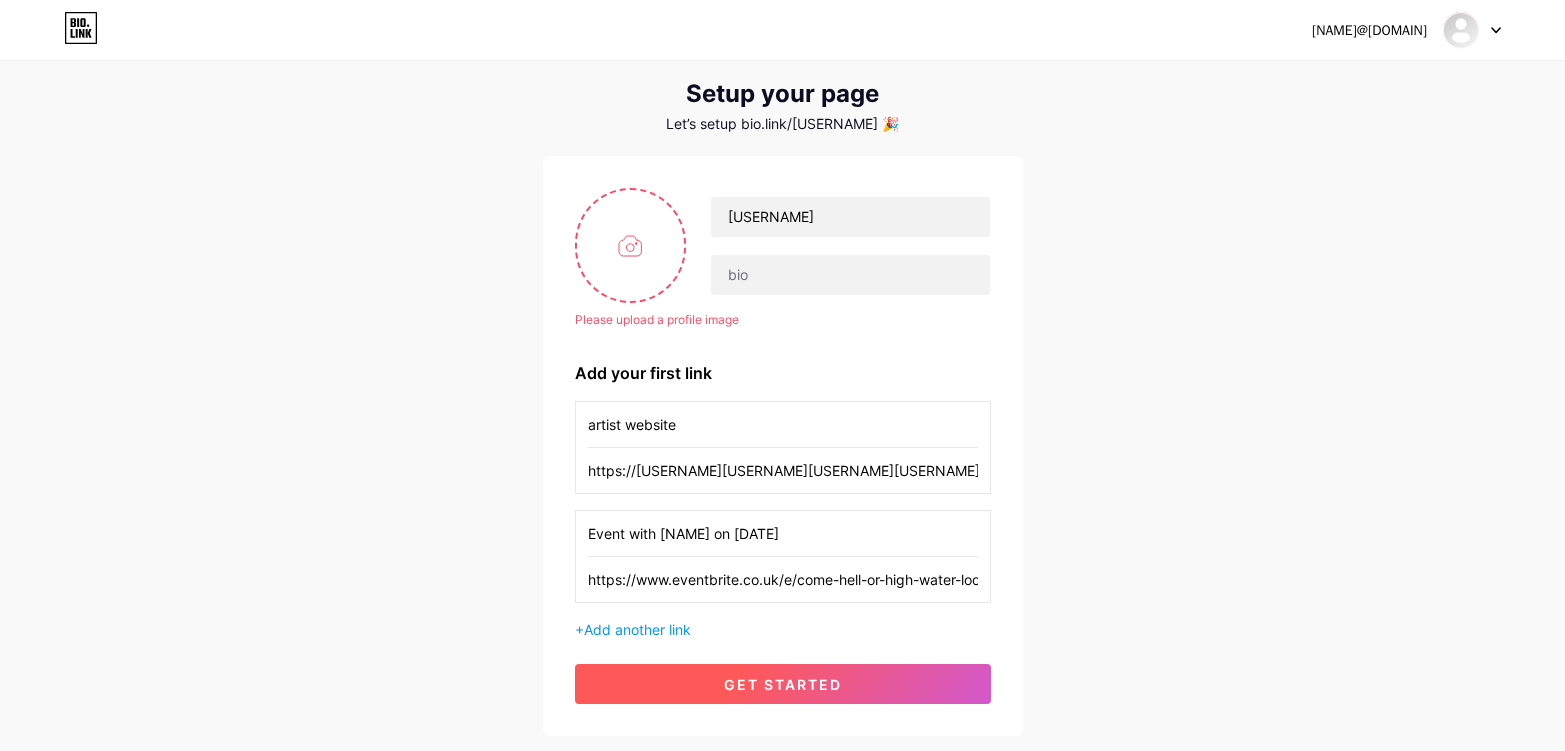 click on "get started" at bounding box center [783, 684] 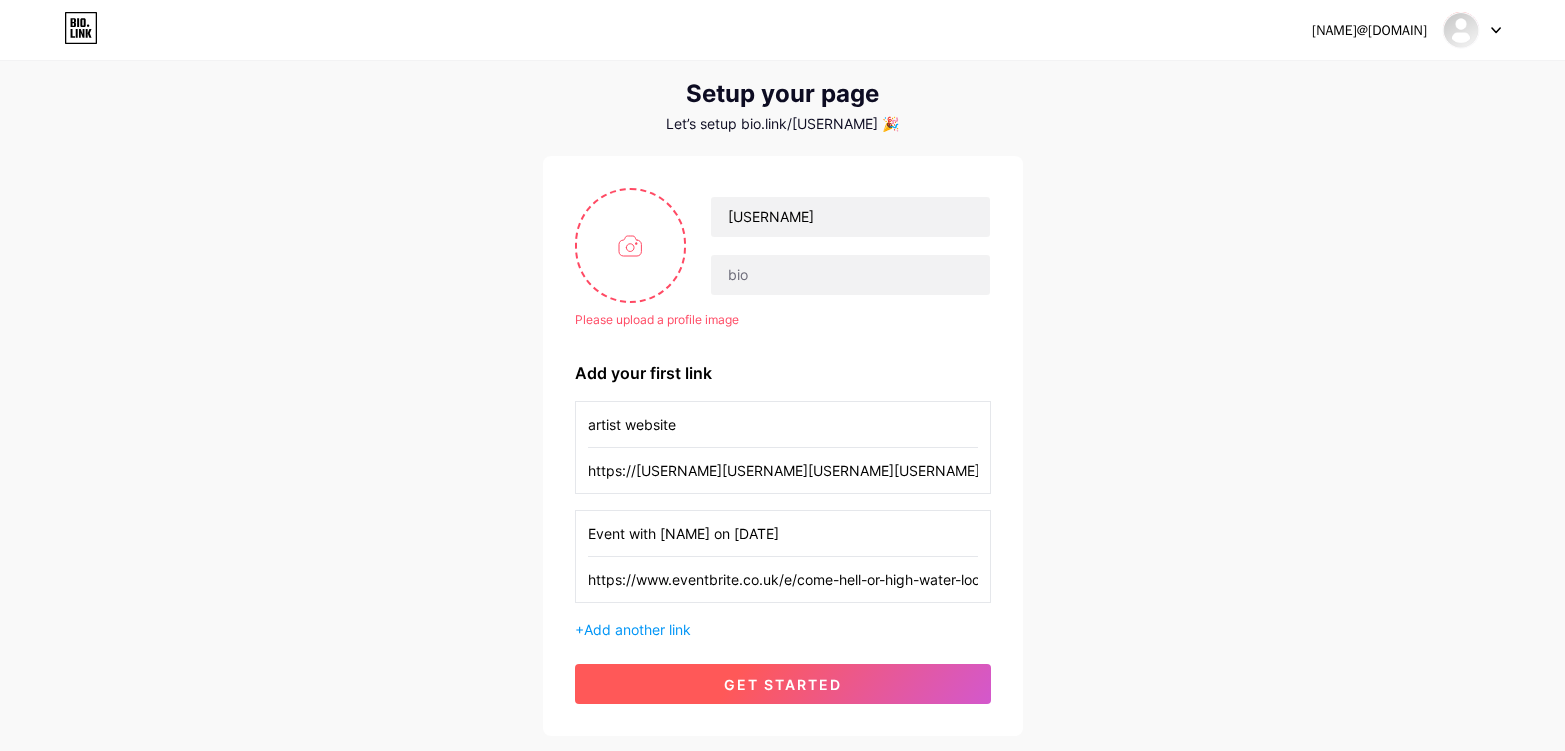click on "get started" at bounding box center (783, 684) 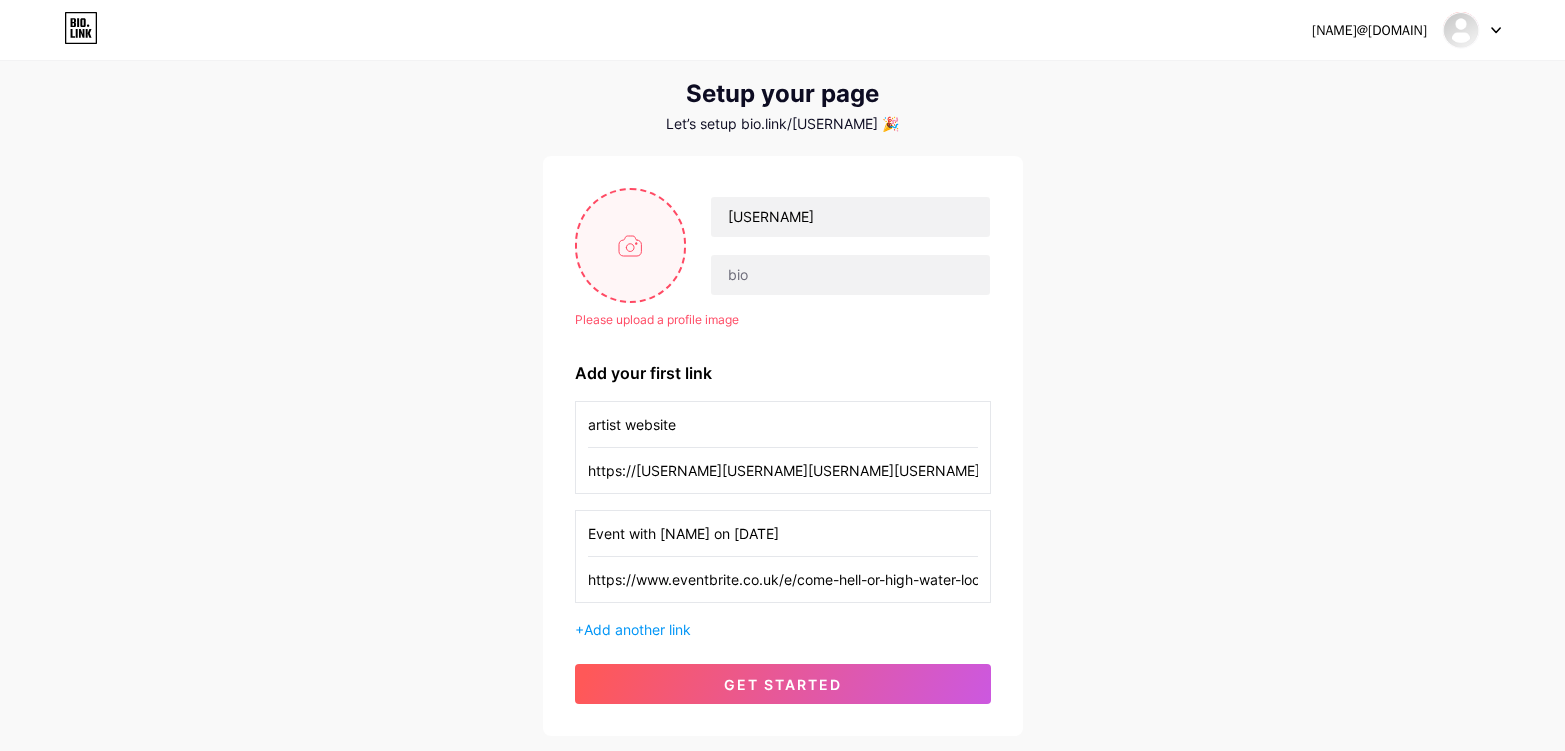 click at bounding box center [631, 245] 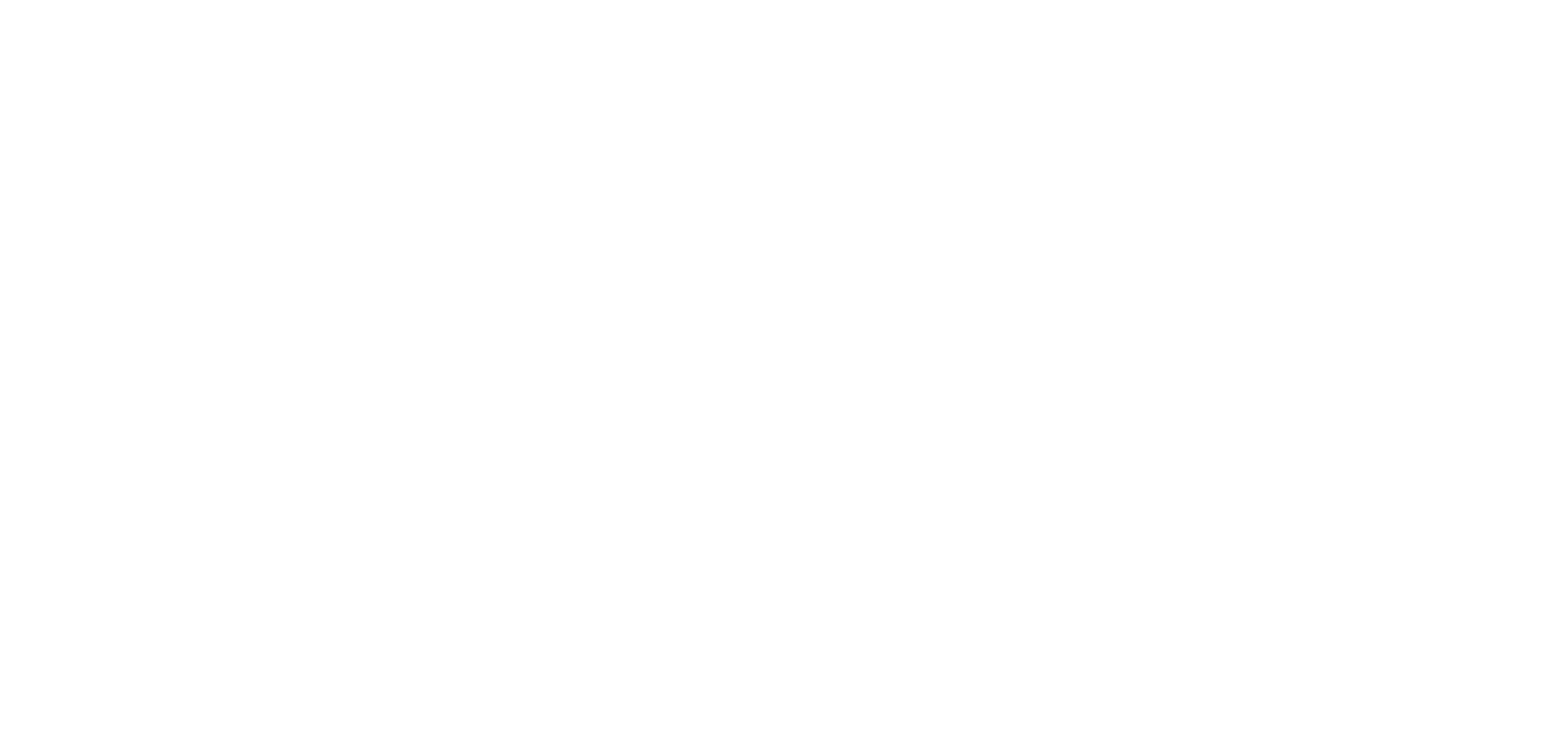 scroll, scrollTop: 0, scrollLeft: 0, axis: both 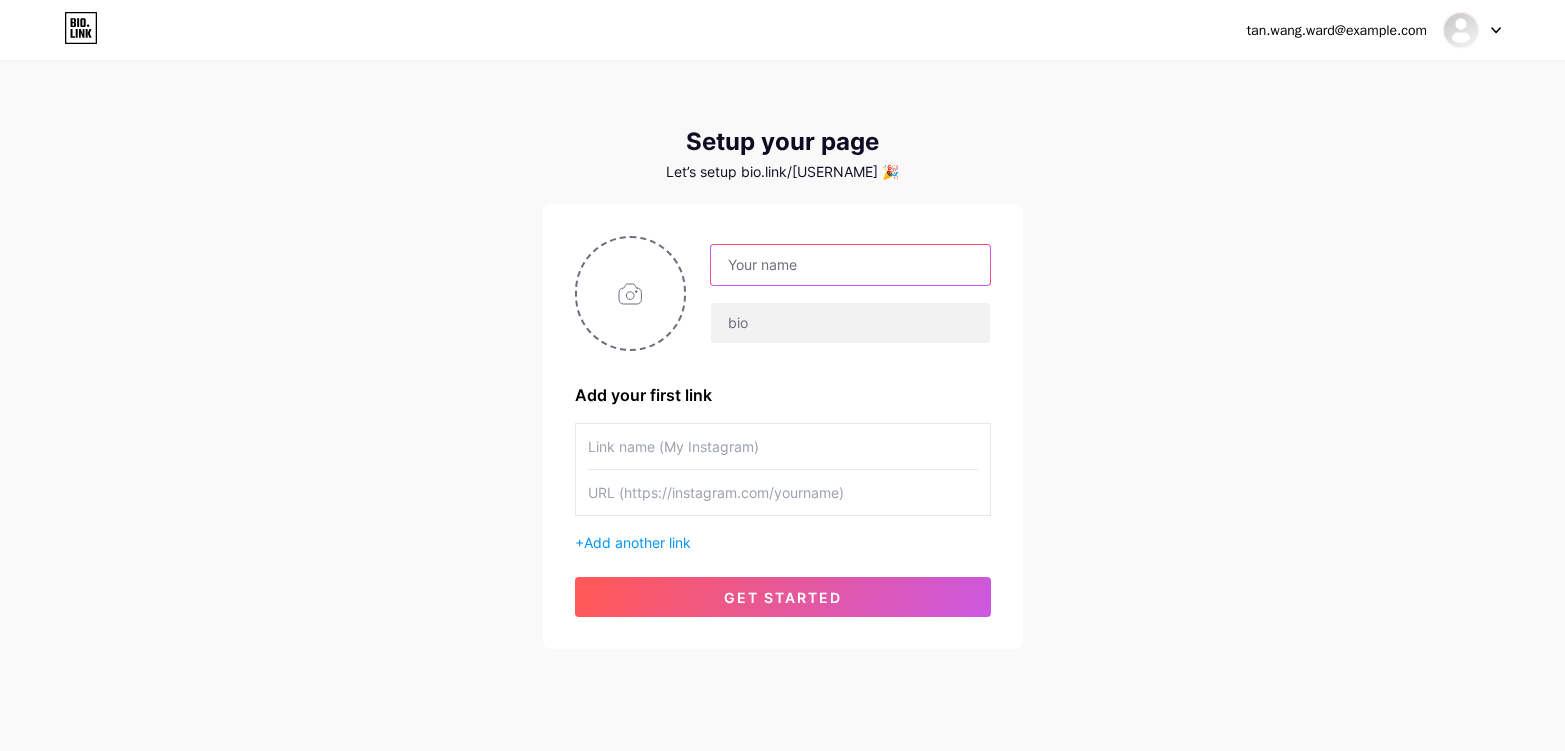 type on "g" 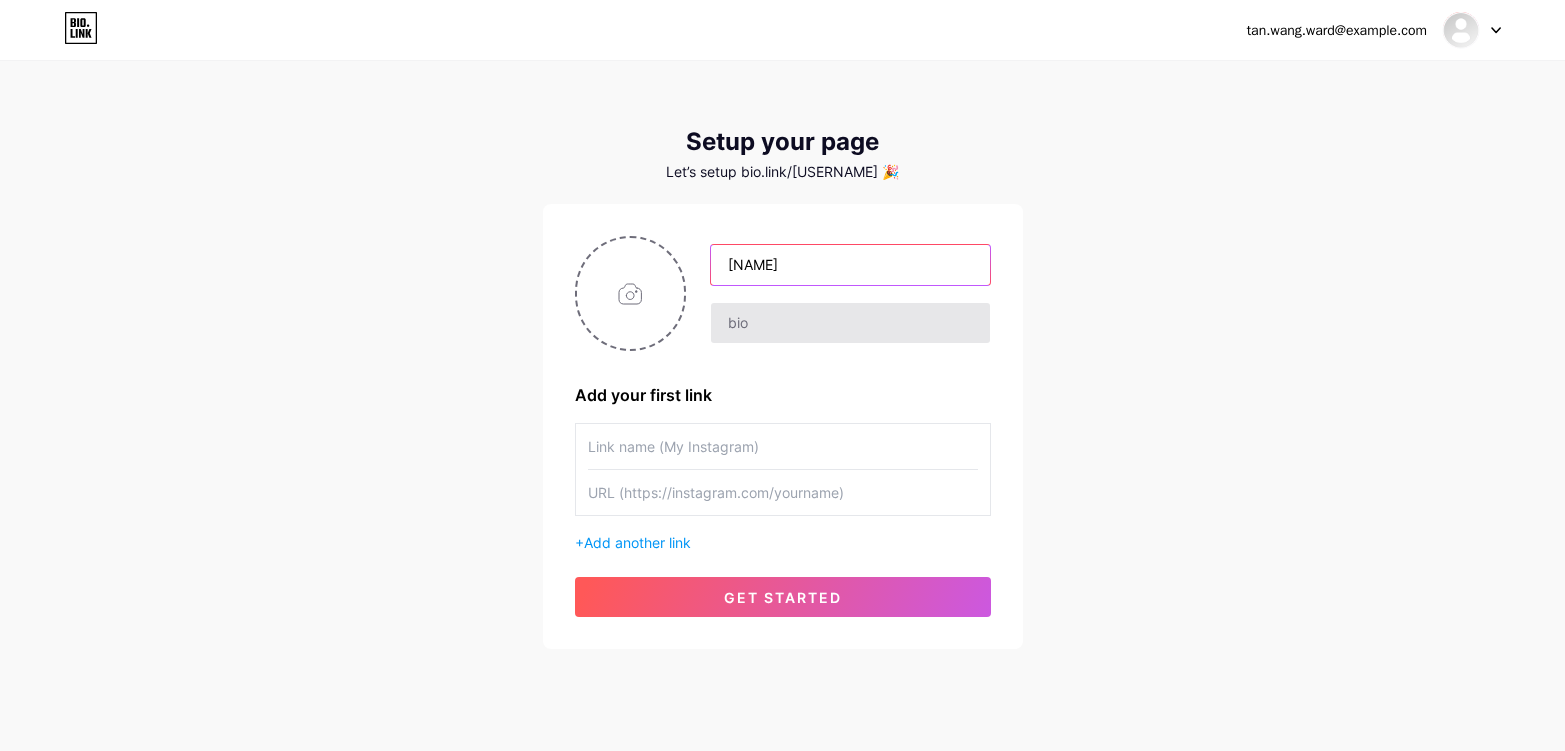 type on "[NAME]" 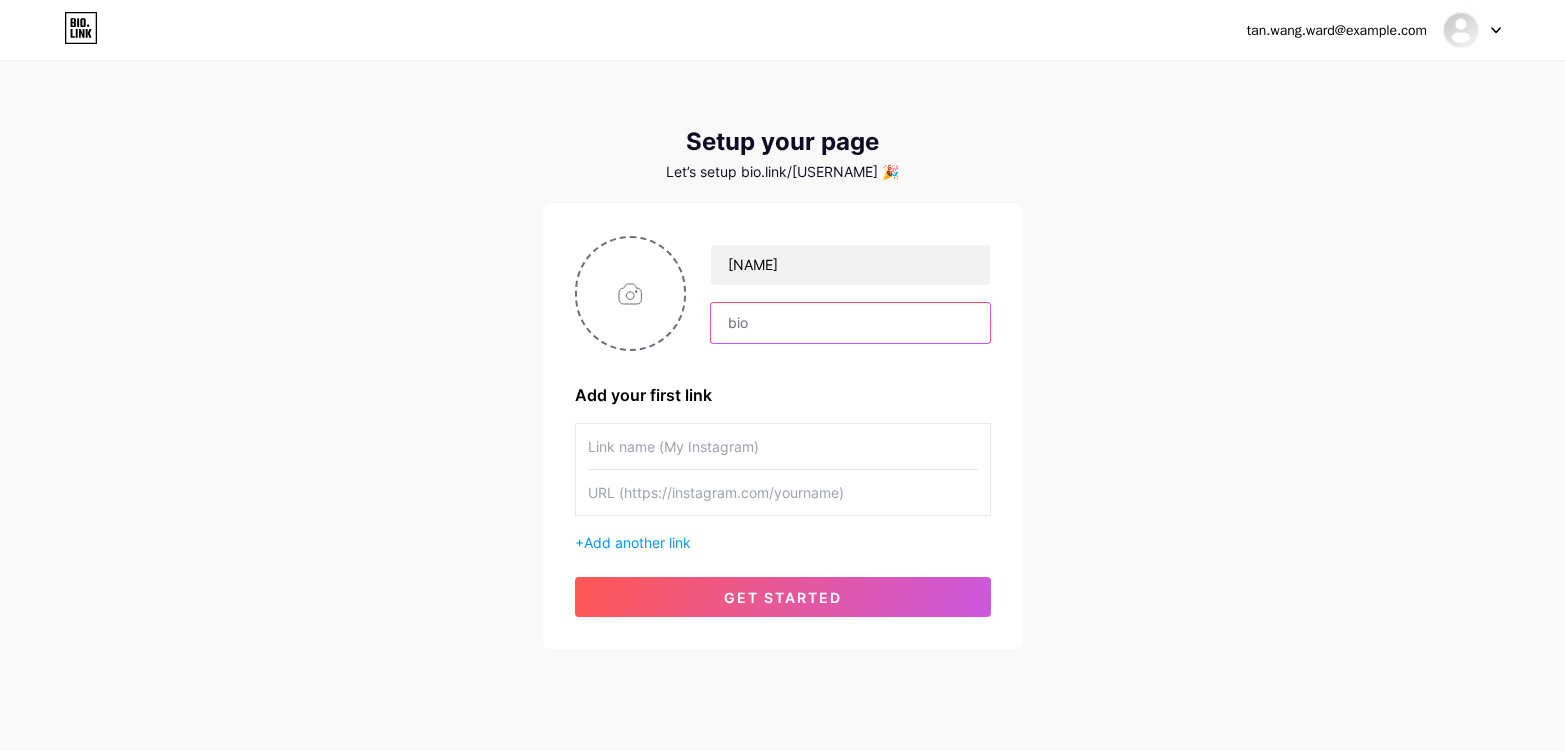 click at bounding box center (850, 323) 